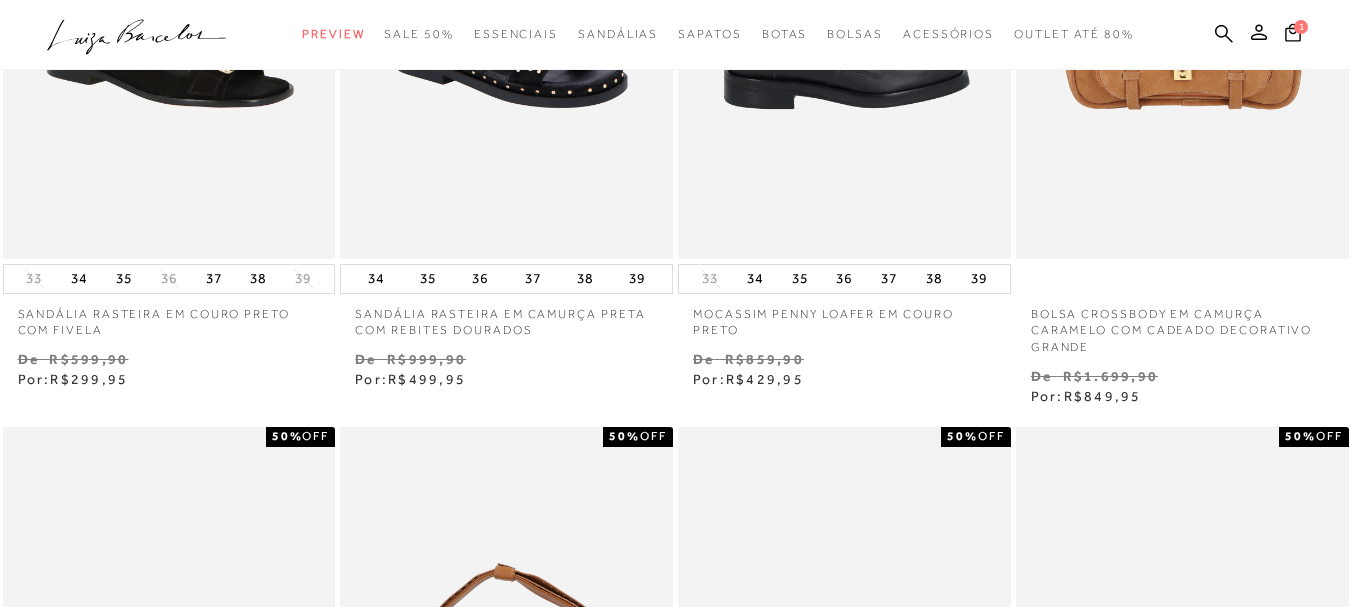 scroll, scrollTop: 0, scrollLeft: 0, axis: both 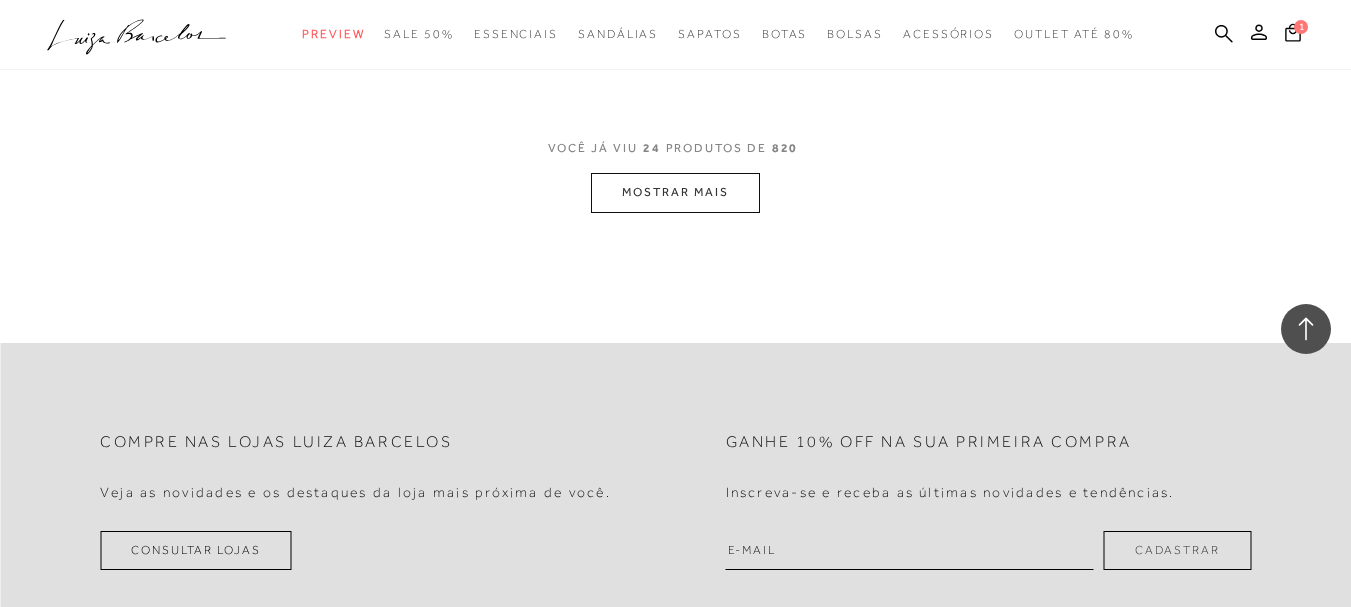 click on "MOSTRAR MAIS" at bounding box center [675, 192] 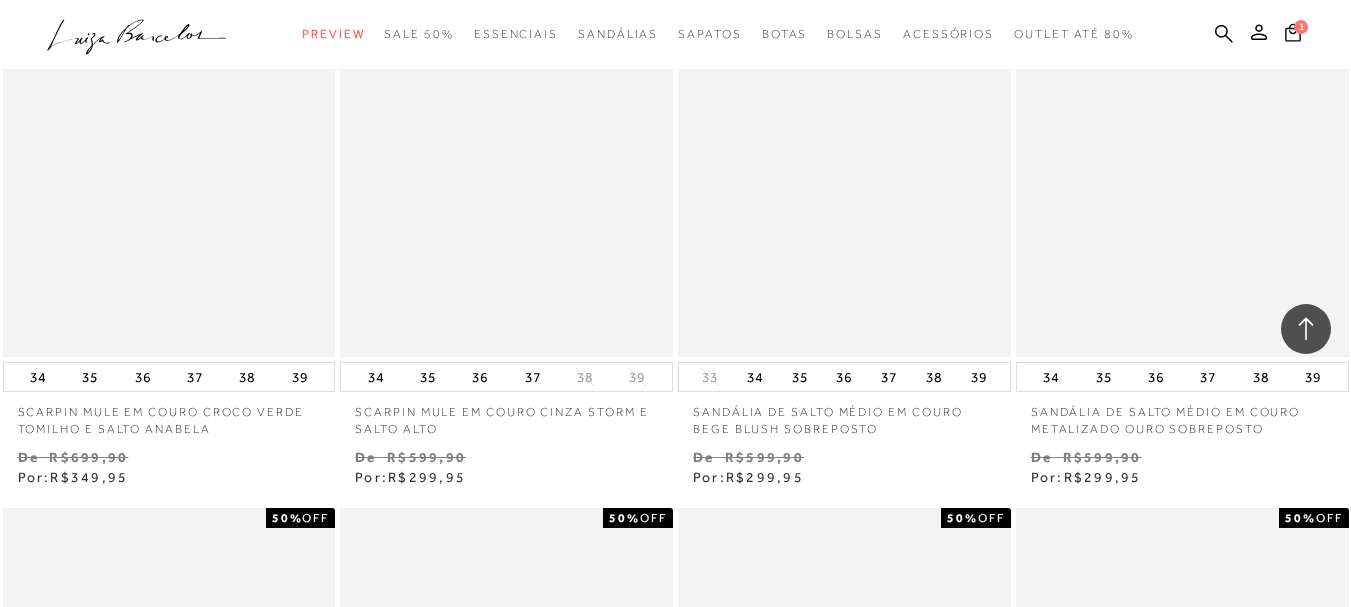 scroll, scrollTop: 6300, scrollLeft: 0, axis: vertical 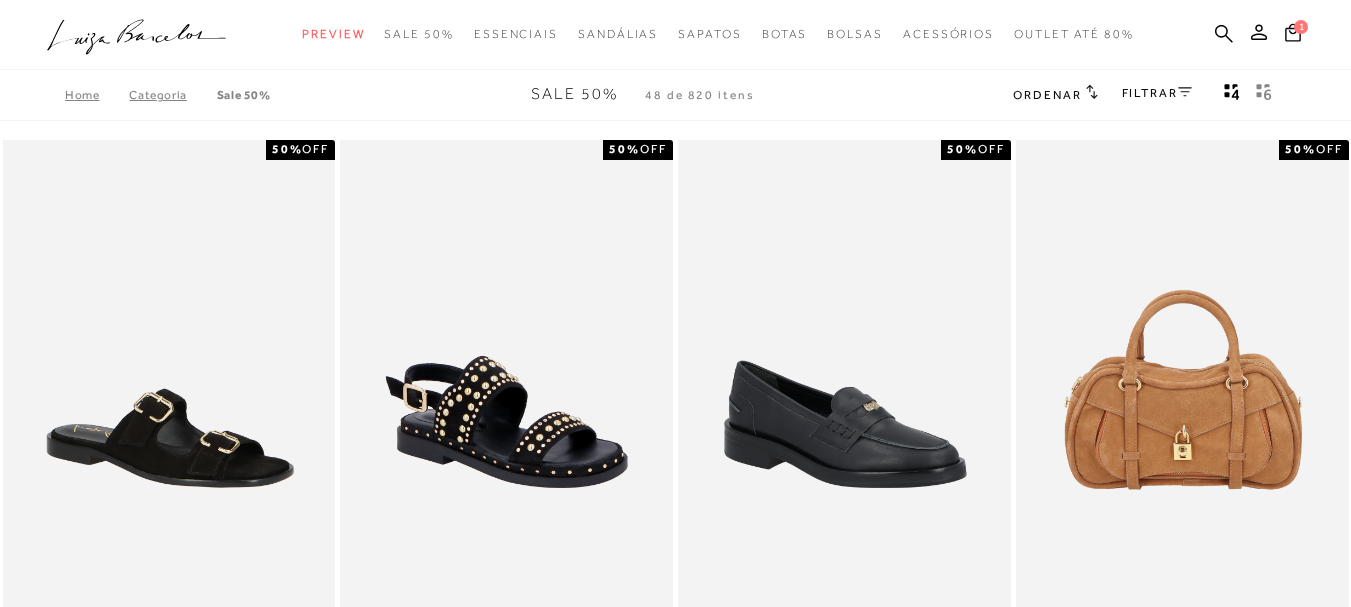 click on "Home" at bounding box center [97, 95] 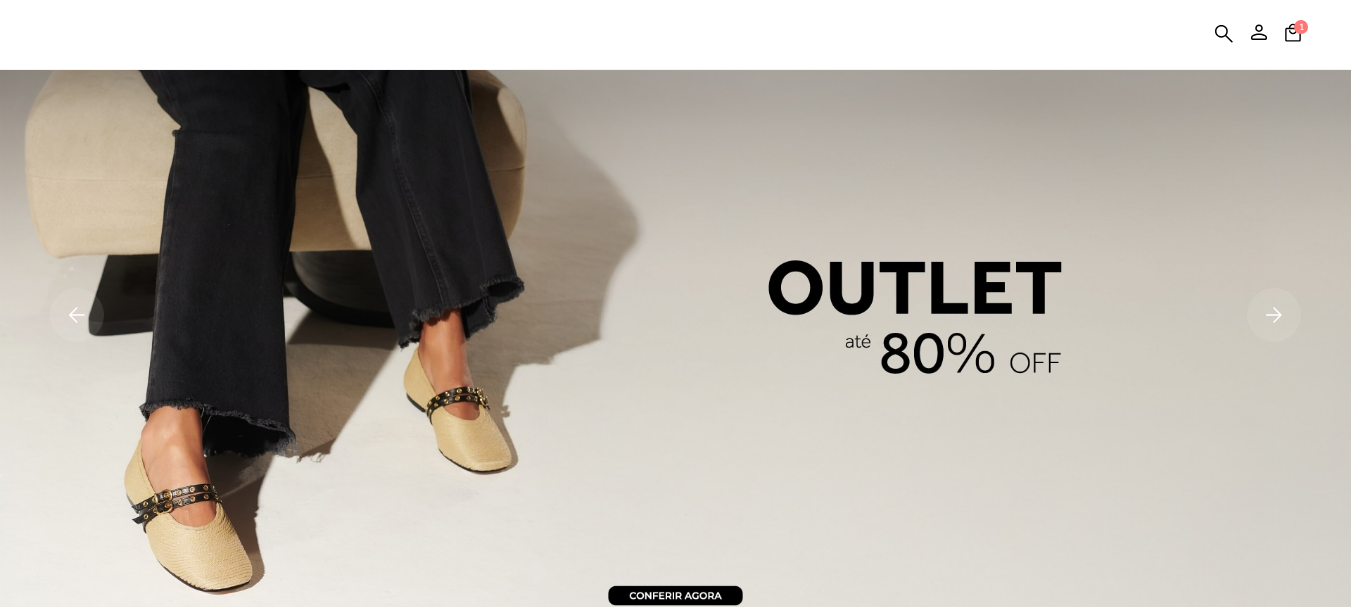 scroll, scrollTop: 700, scrollLeft: 0, axis: vertical 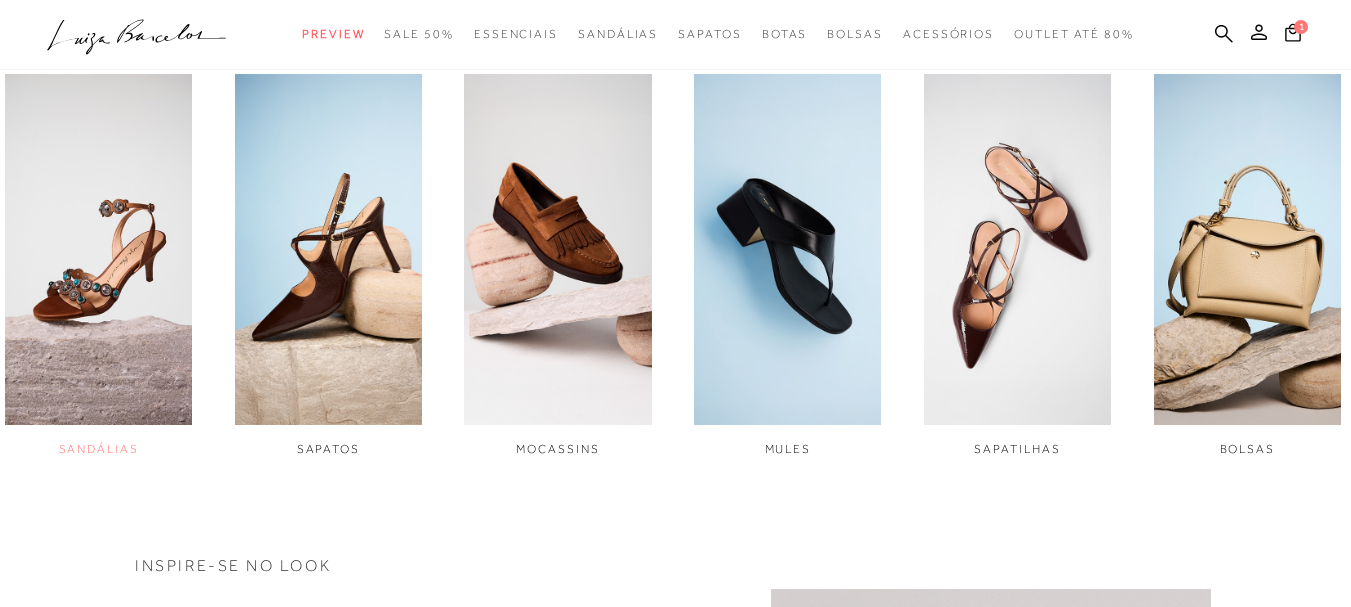 click on "SANDÁLIAS" at bounding box center [99, 449] 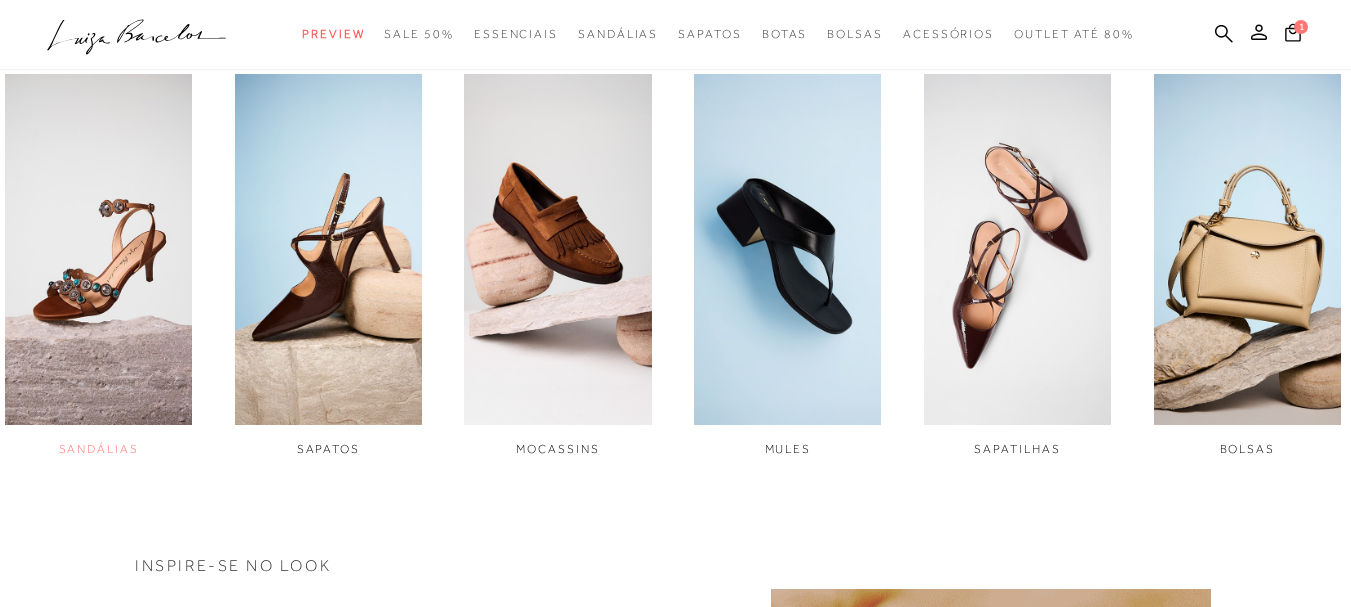 click on "SANDÁLIAS" at bounding box center (99, 449) 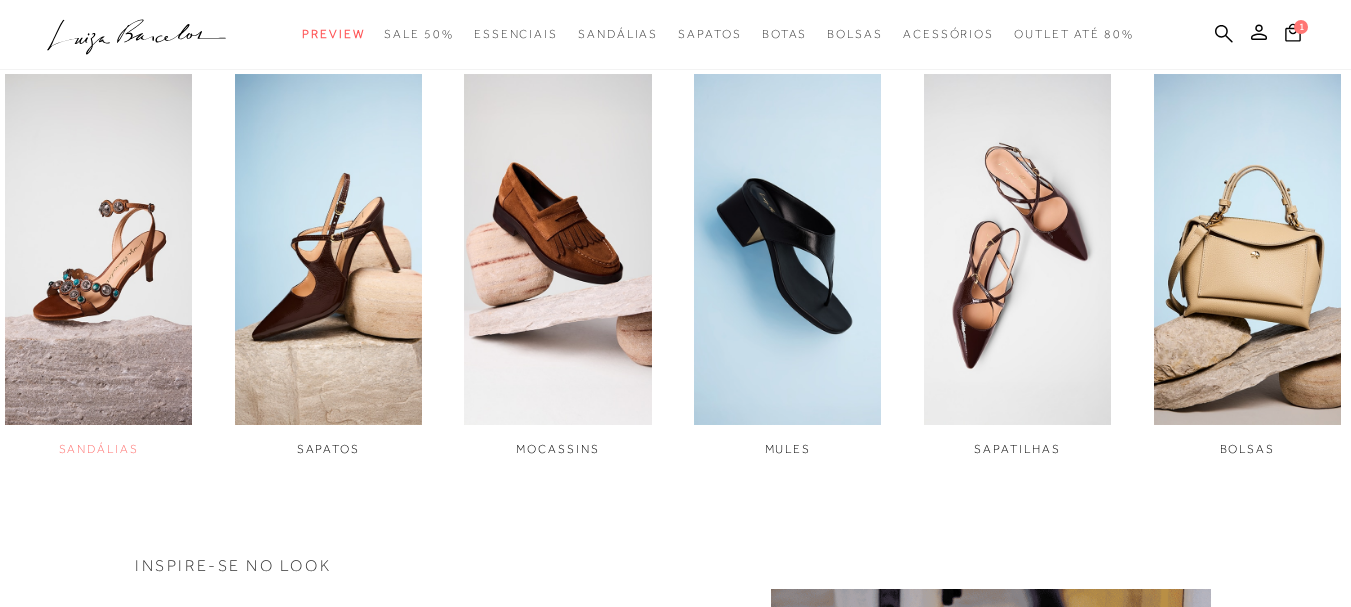 click on "SANDÁLIAS" at bounding box center [99, 449] 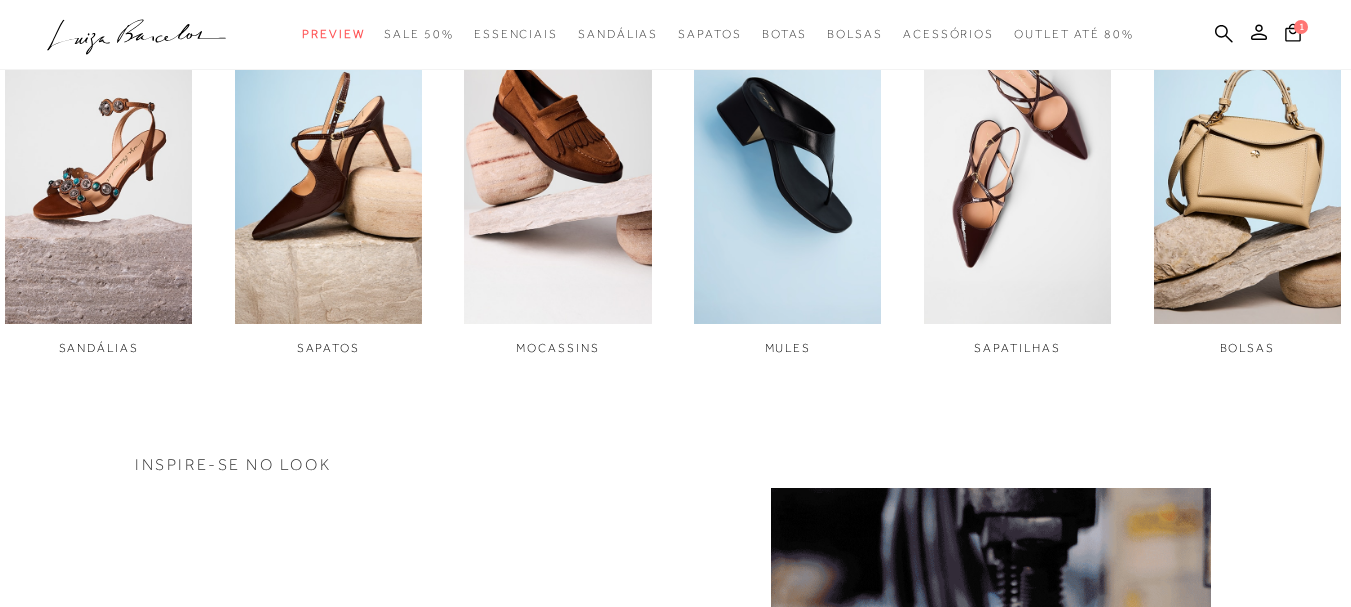 scroll, scrollTop: 800, scrollLeft: 0, axis: vertical 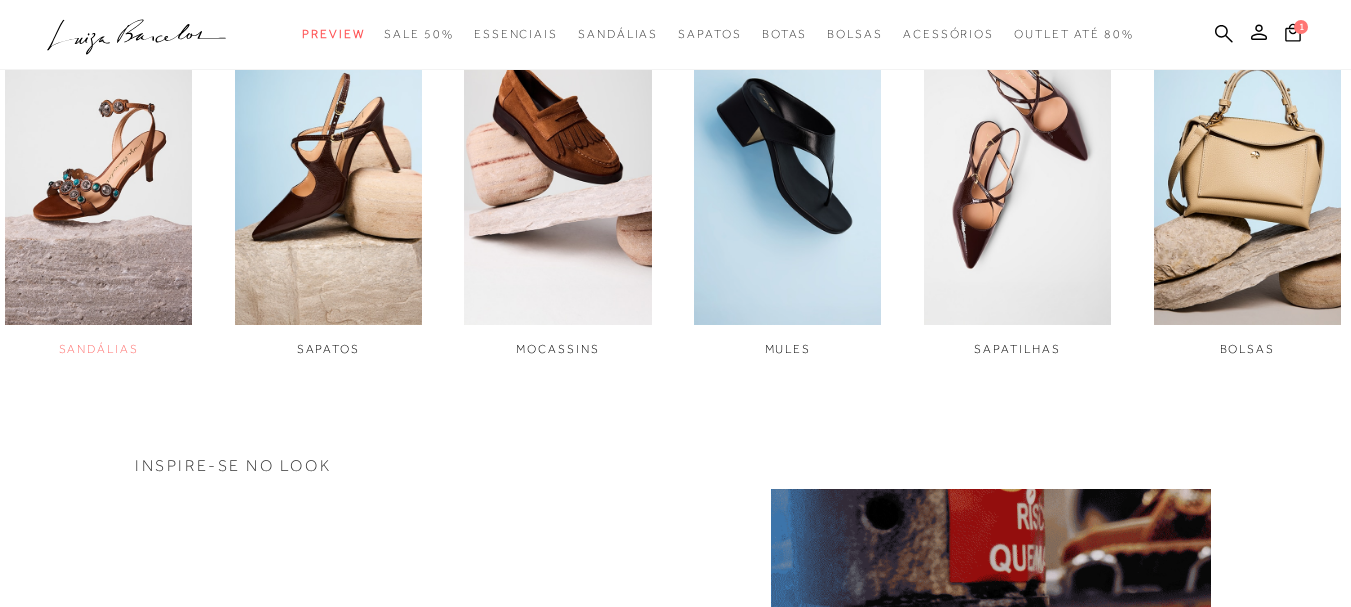 click on "SANDÁLIAS" at bounding box center (99, 349) 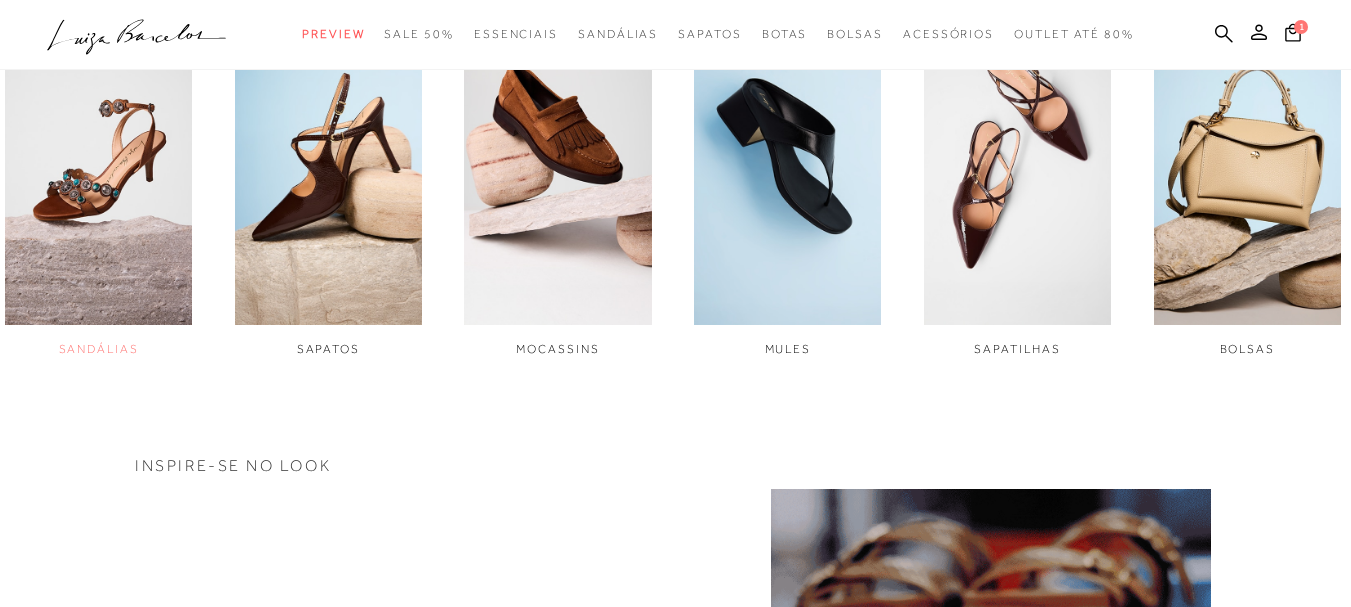 click on "SANDÁLIAS" at bounding box center (99, 349) 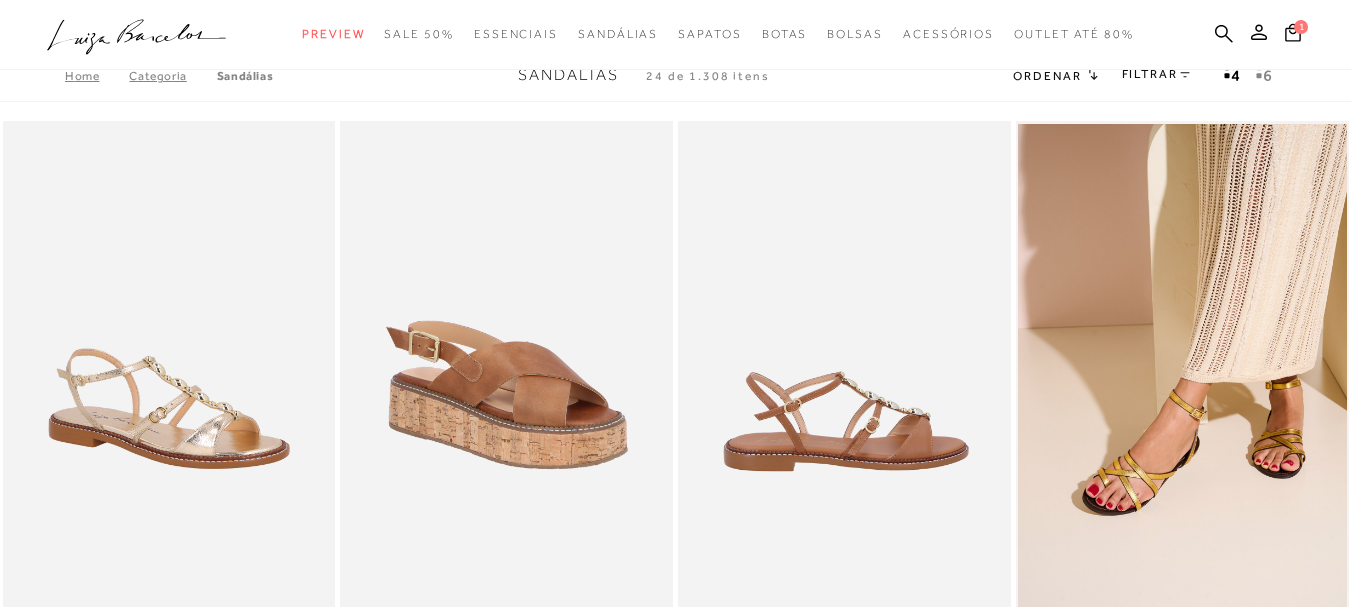scroll, scrollTop: 0, scrollLeft: 0, axis: both 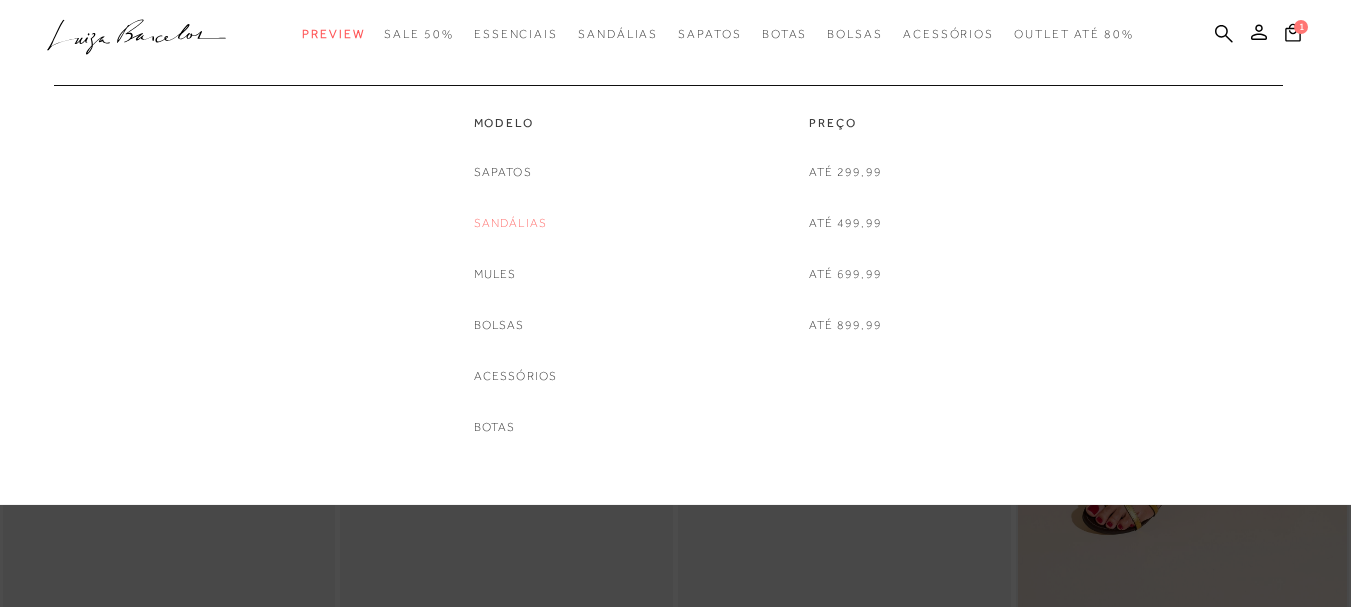 click on "Sandálias" at bounding box center (511, 223) 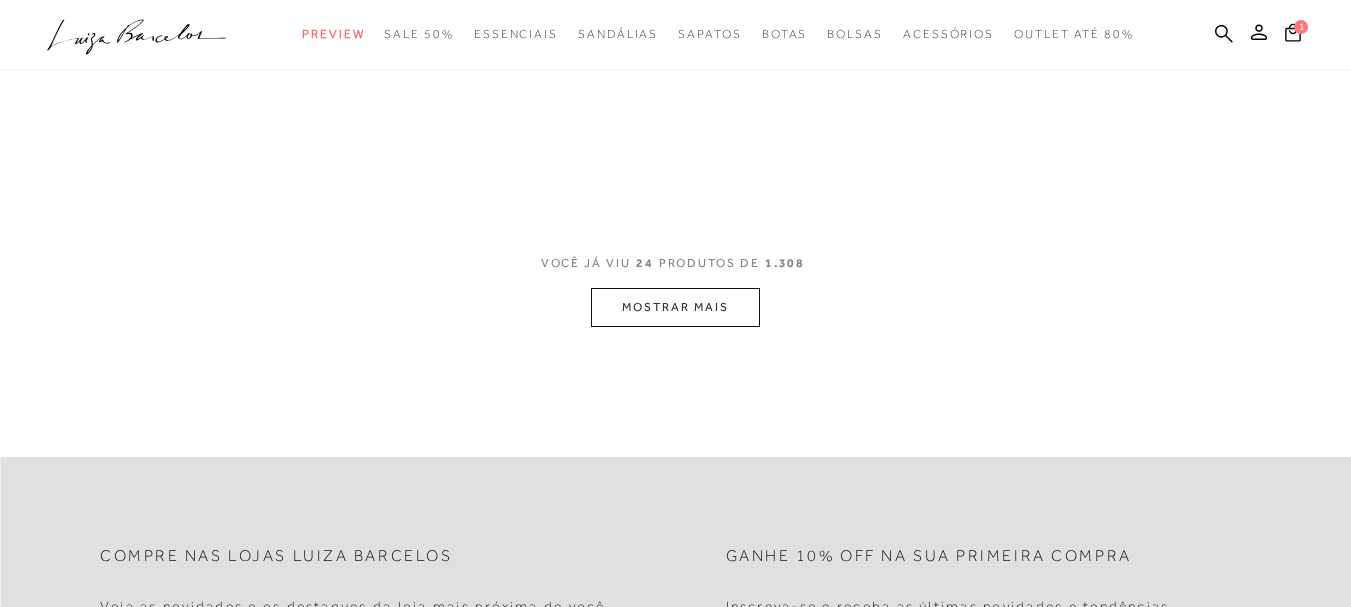 scroll, scrollTop: 600, scrollLeft: 0, axis: vertical 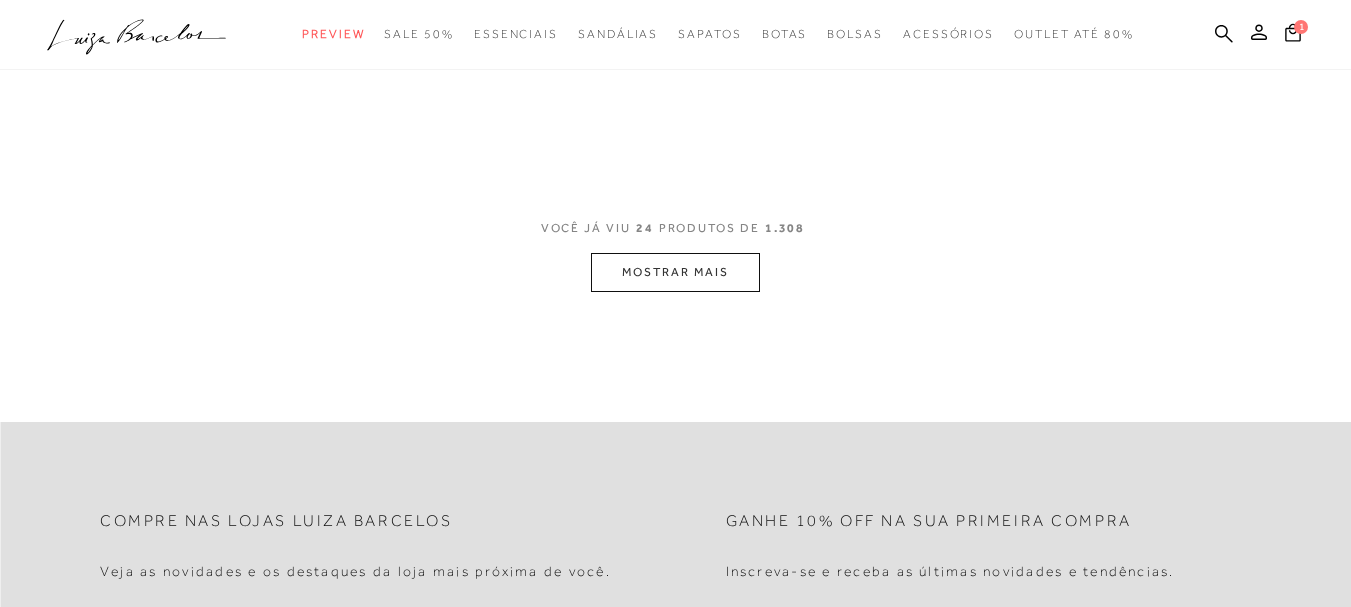 click on "MOSTRAR MAIS" at bounding box center [675, 272] 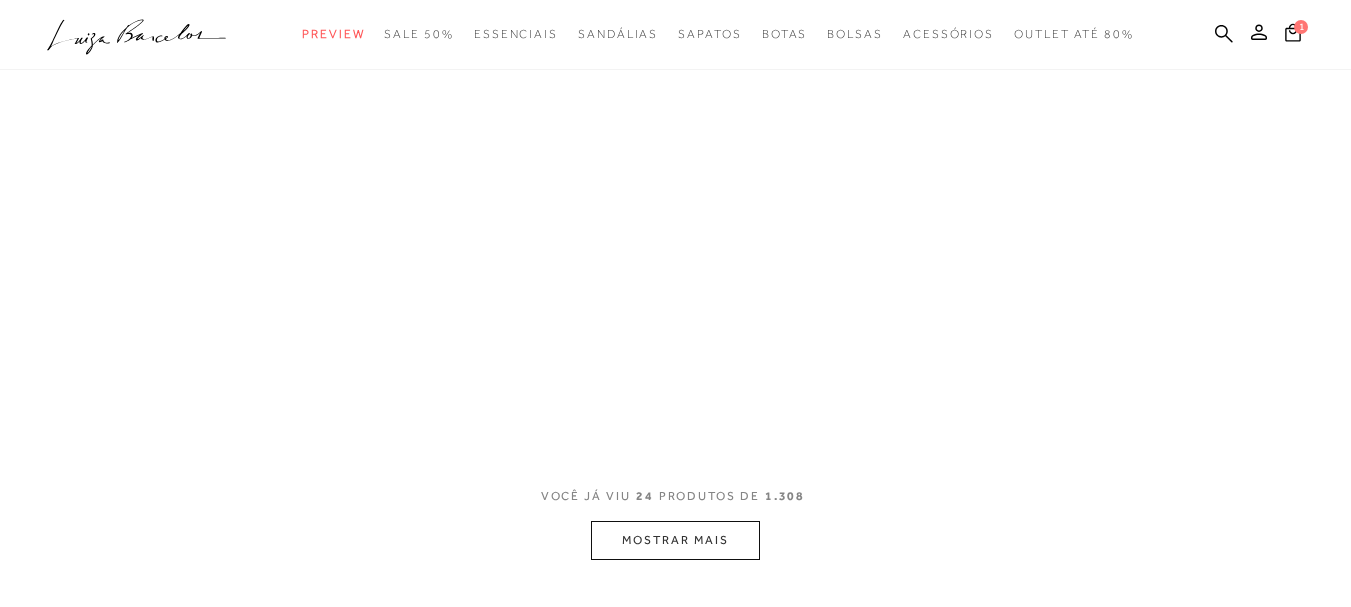 scroll, scrollTop: 200, scrollLeft: 0, axis: vertical 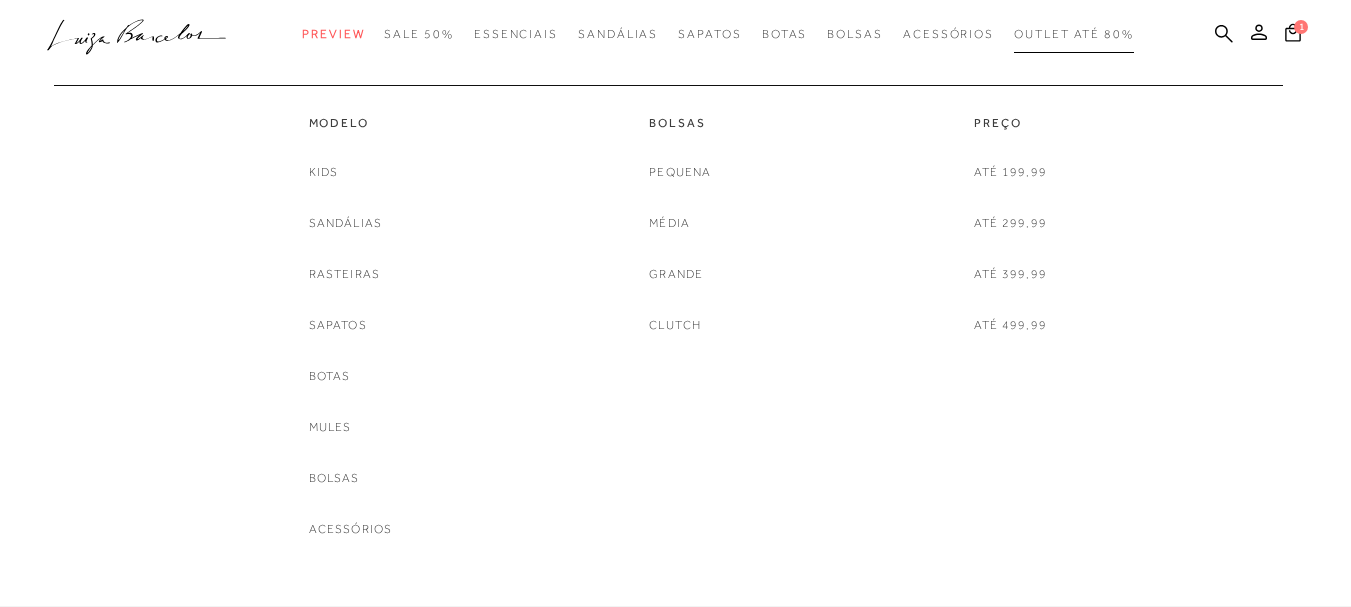 click on "Outlet até 80%" at bounding box center [1074, 34] 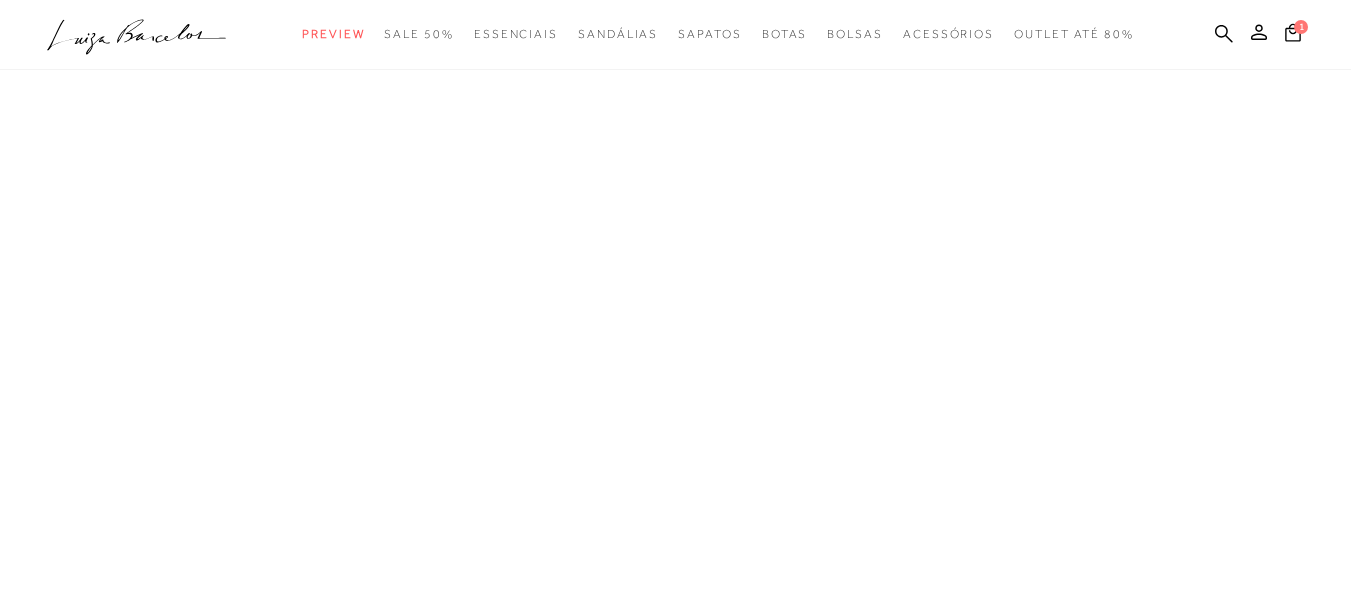 scroll, scrollTop: 0, scrollLeft: 0, axis: both 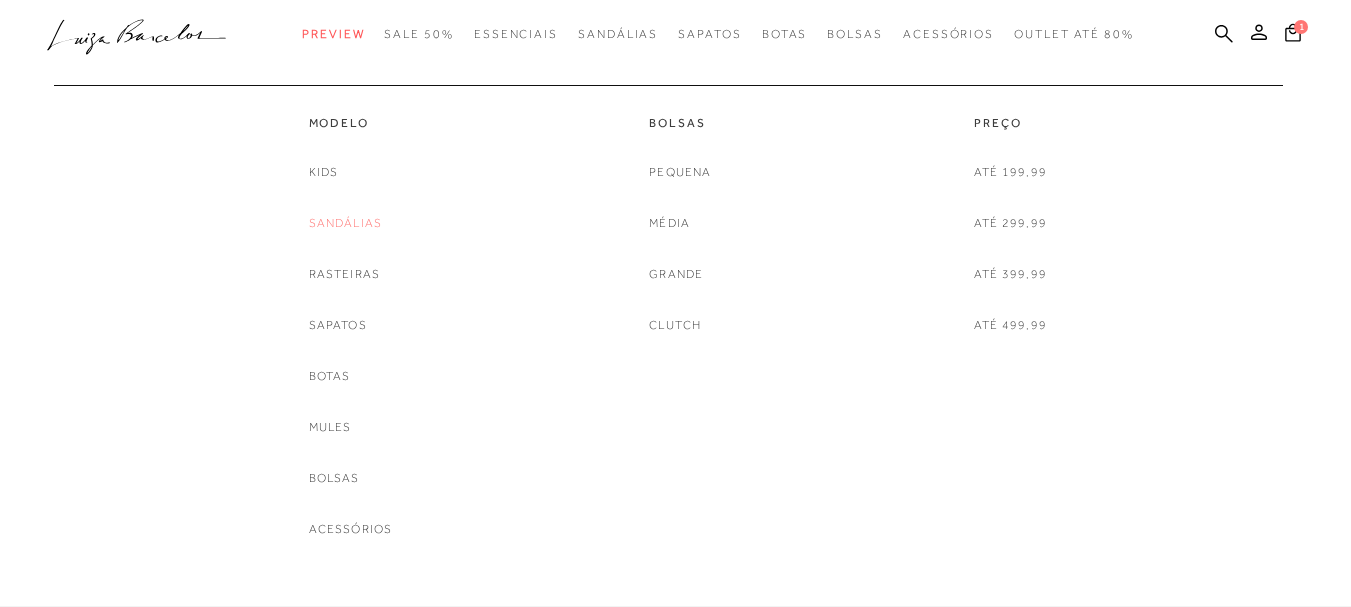 click on "Sandálias" at bounding box center (346, 223) 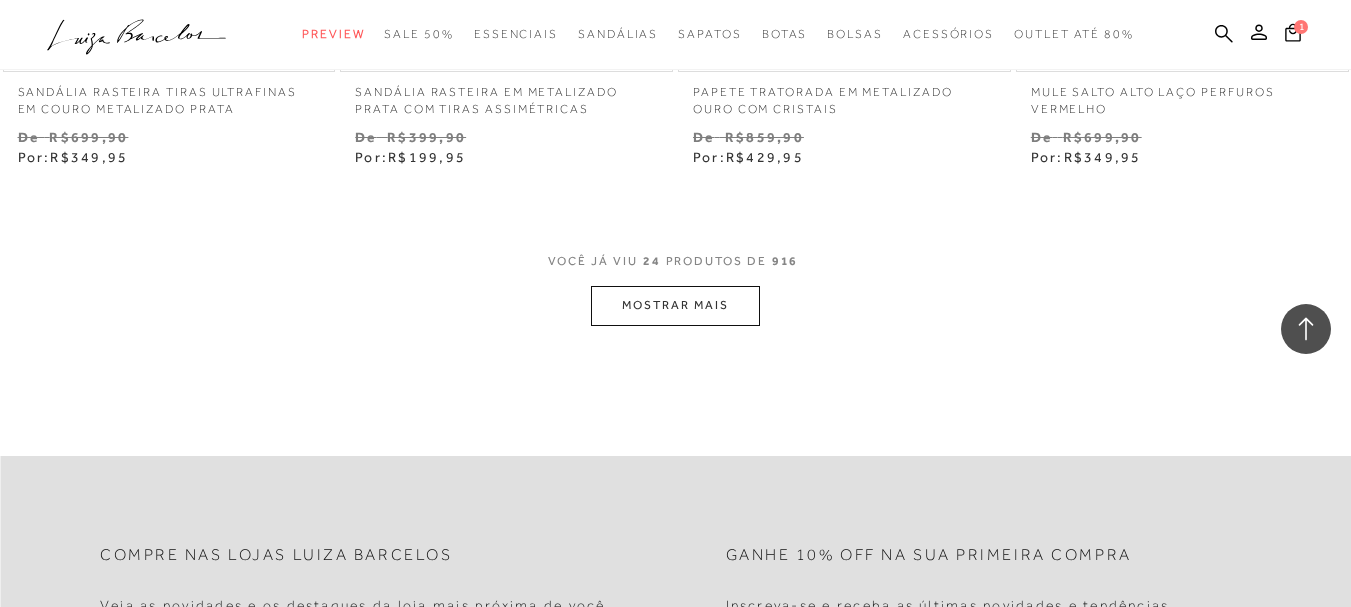 scroll, scrollTop: 3900, scrollLeft: 0, axis: vertical 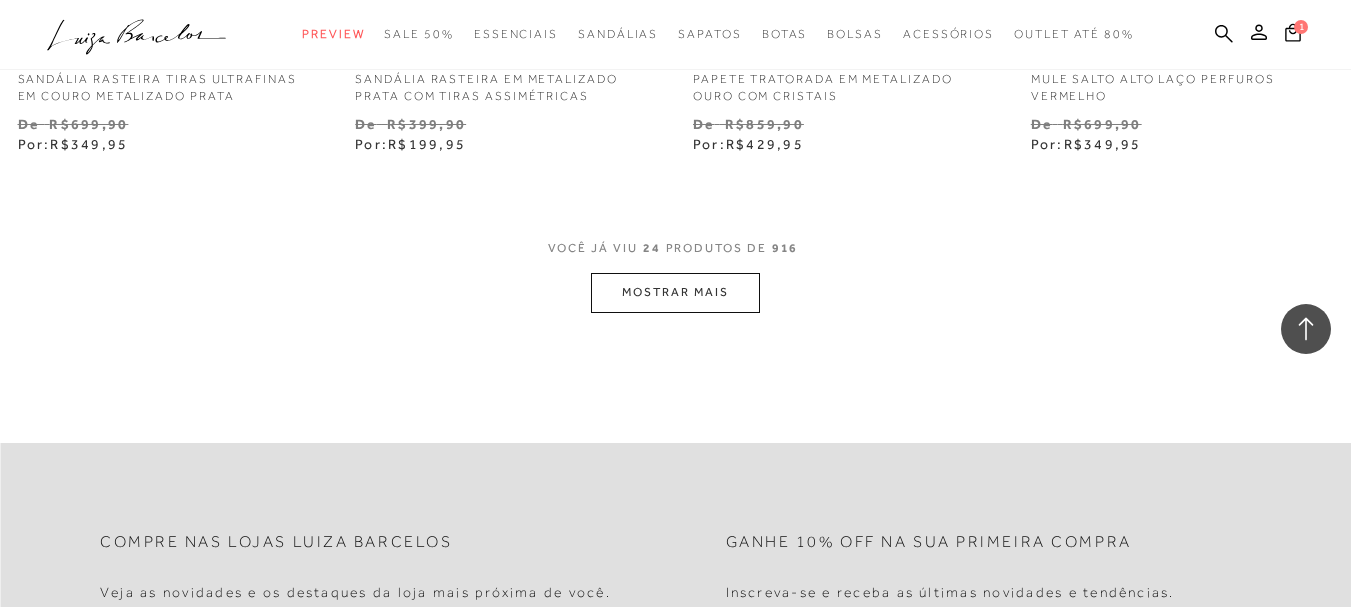 click on "MOSTRAR MAIS" at bounding box center [675, 292] 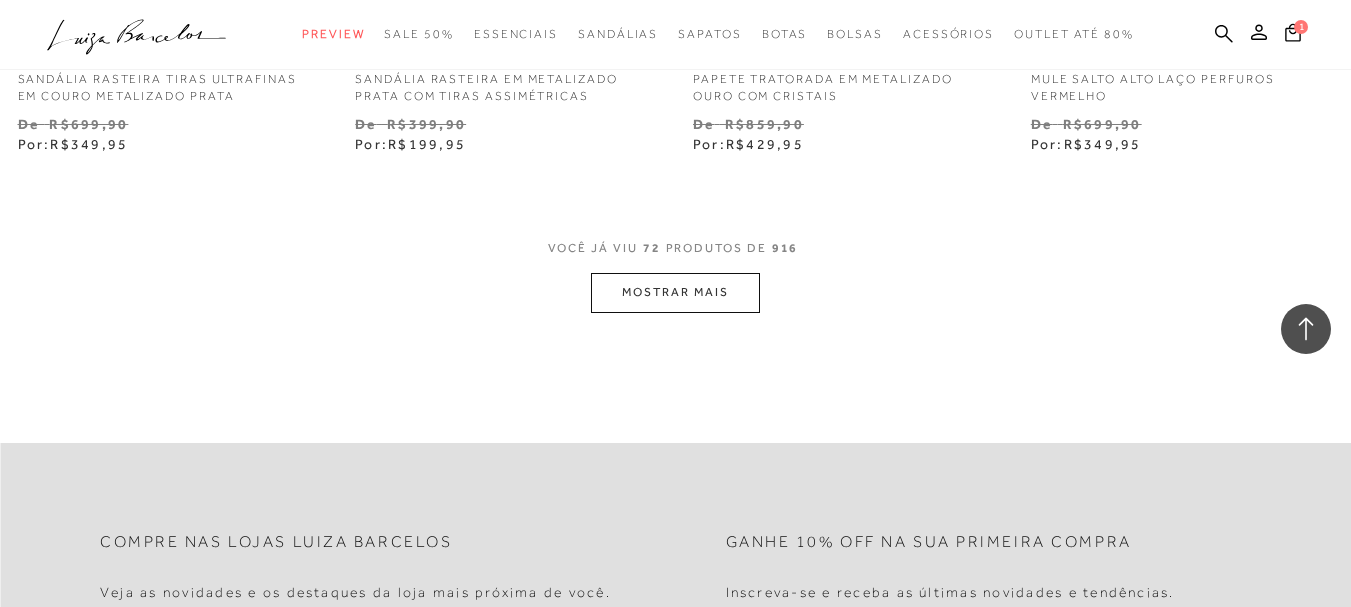 click on "MOSTRAR MAIS" at bounding box center [675, 292] 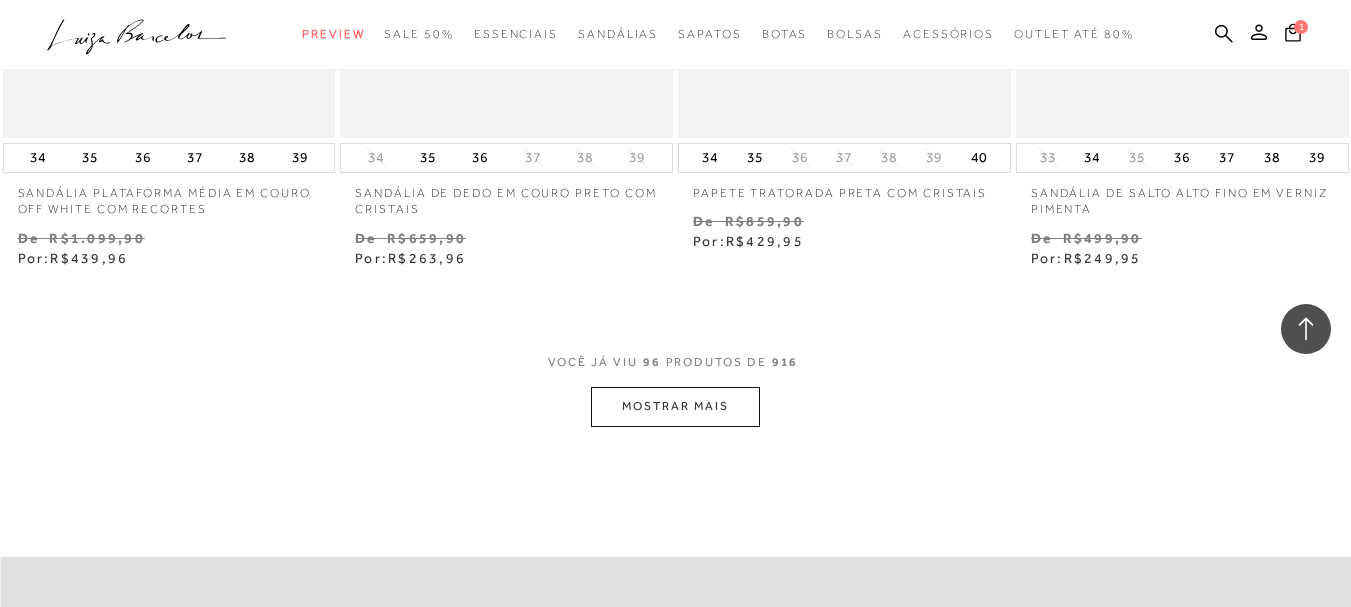 scroll, scrollTop: 7800, scrollLeft: 0, axis: vertical 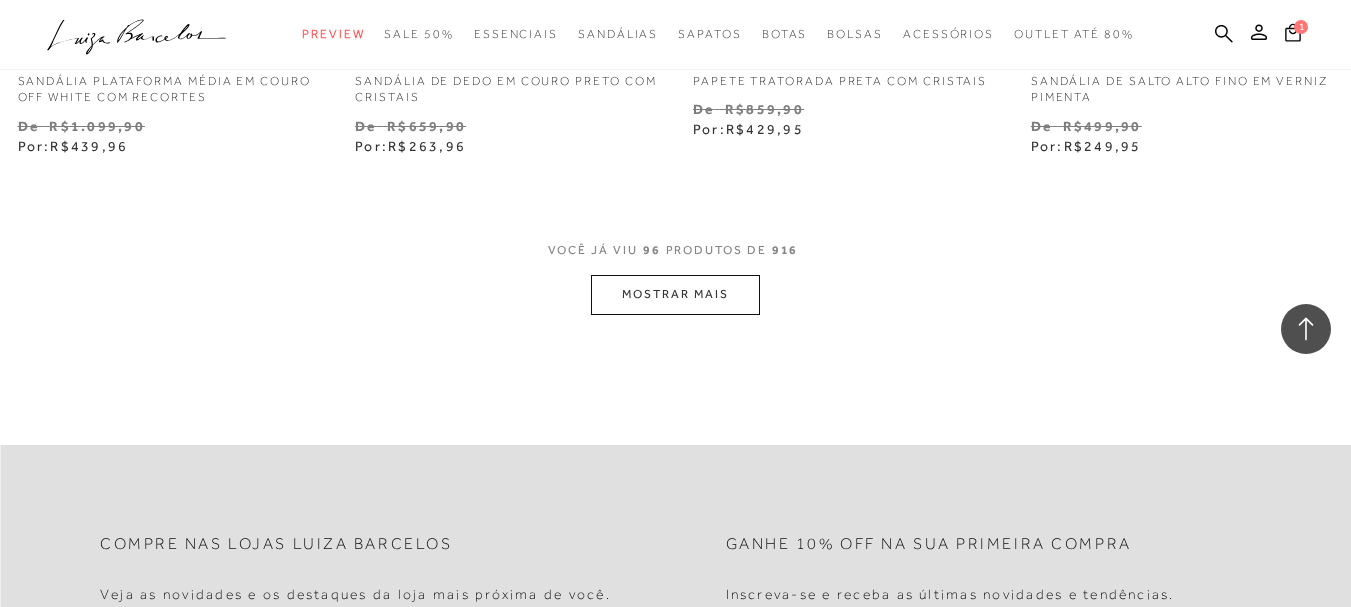 click on "MOSTRAR MAIS" at bounding box center [675, 294] 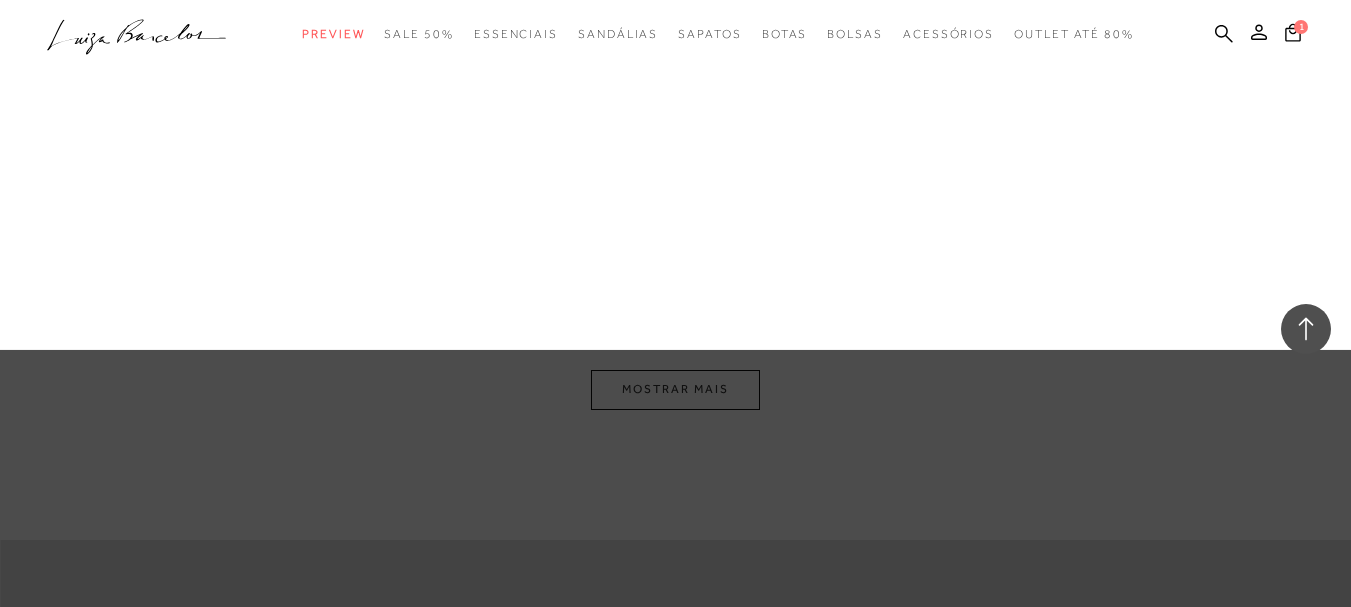 scroll, scrollTop: 7700, scrollLeft: 0, axis: vertical 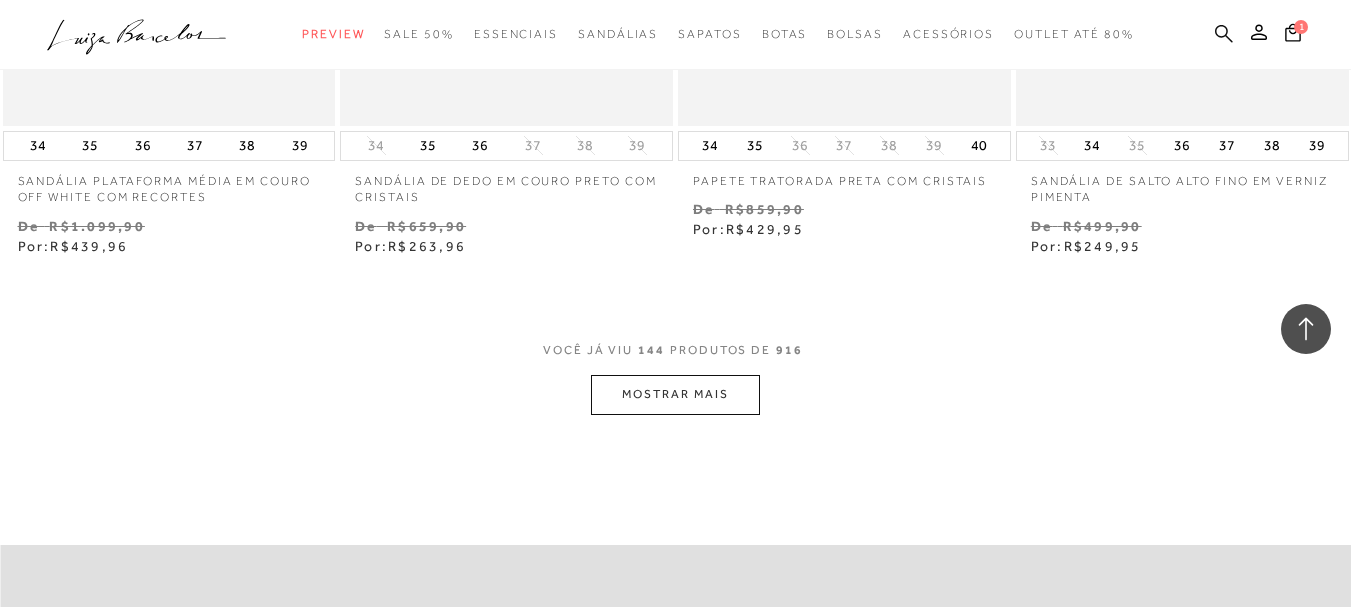 click 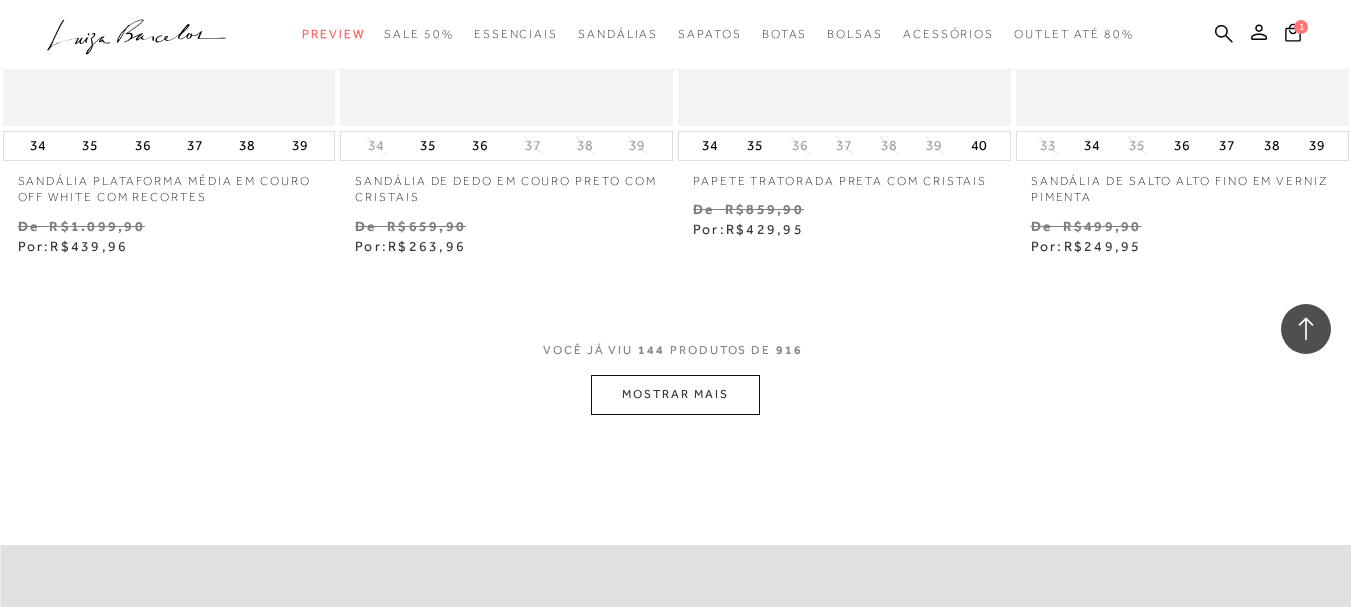 click on "Compre nas lojas Luiza Barcelos
Veja as novidades e os destaques da loja mais próxima de você.
Consultar Lojas
Ganhe 10% off na sua primeira compra
Inscreva-se e receba as últimas novidades e tendências.
Cadastrar" at bounding box center [675, 693] 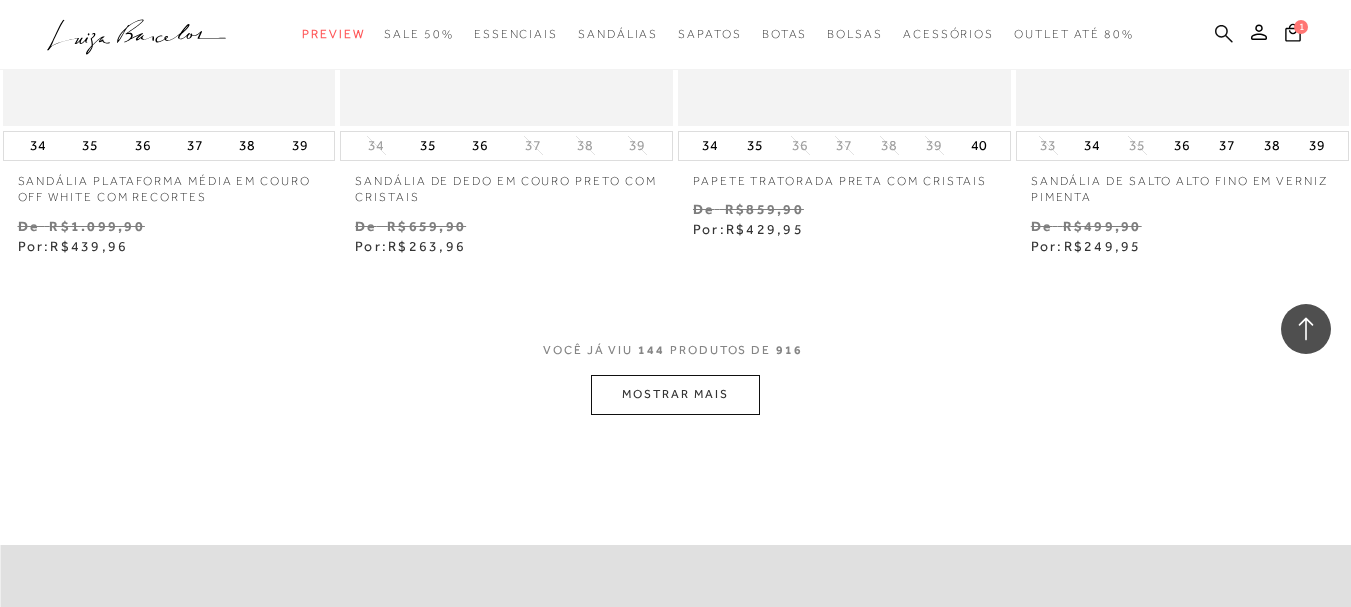 click 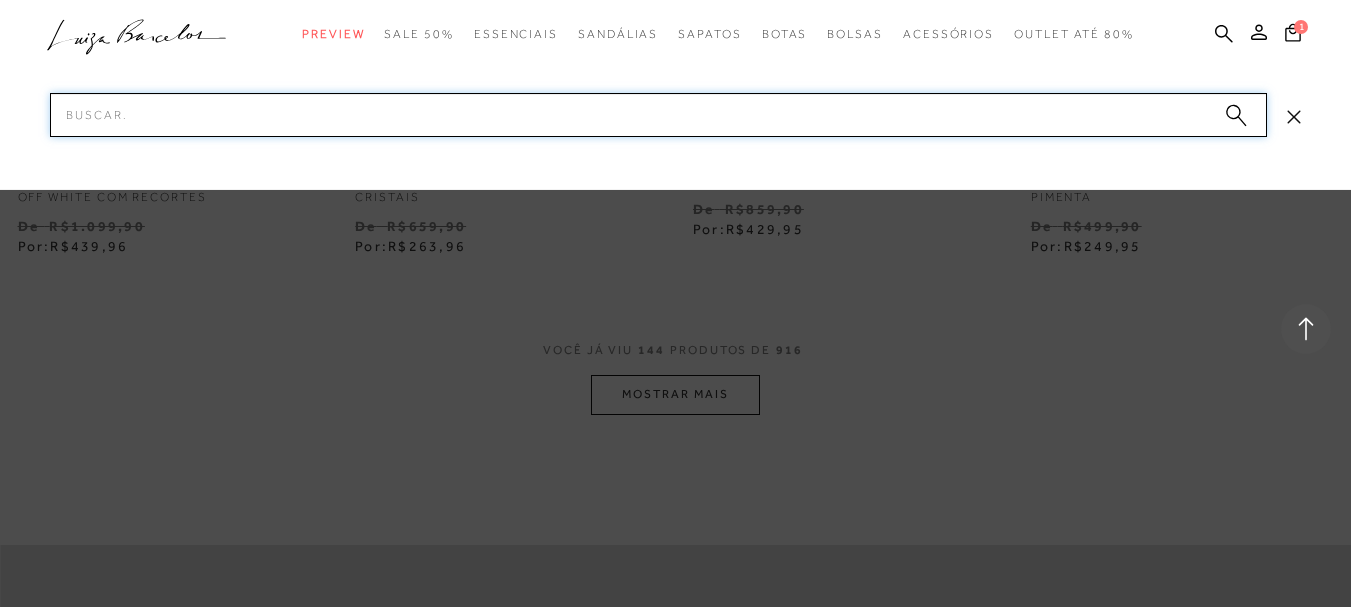 click on "Pesquisar" at bounding box center (658, 115) 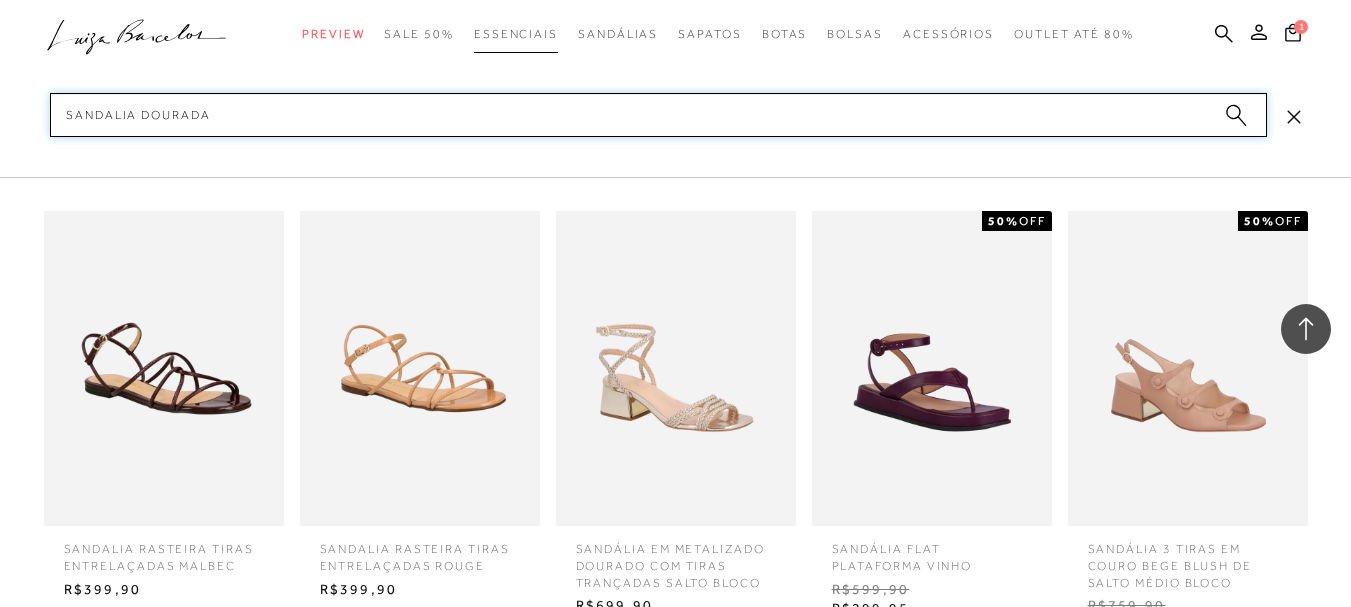 type on "sandalia dourada" 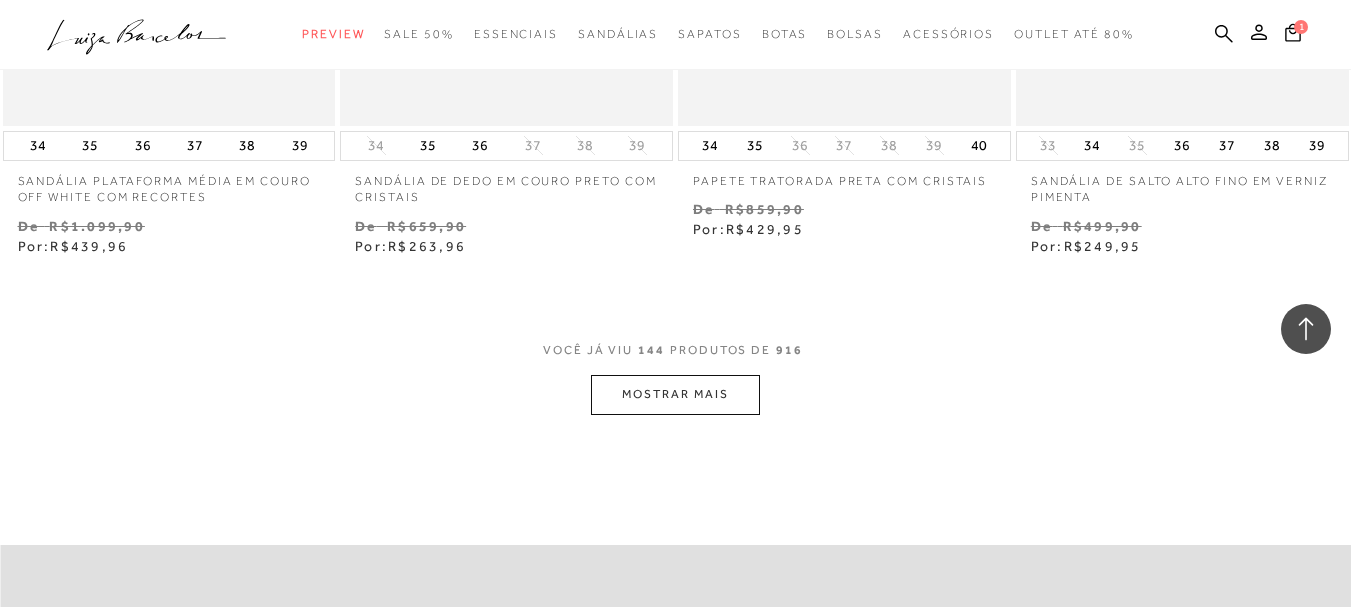 click on "MOSTRAR MAIS" at bounding box center (675, 394) 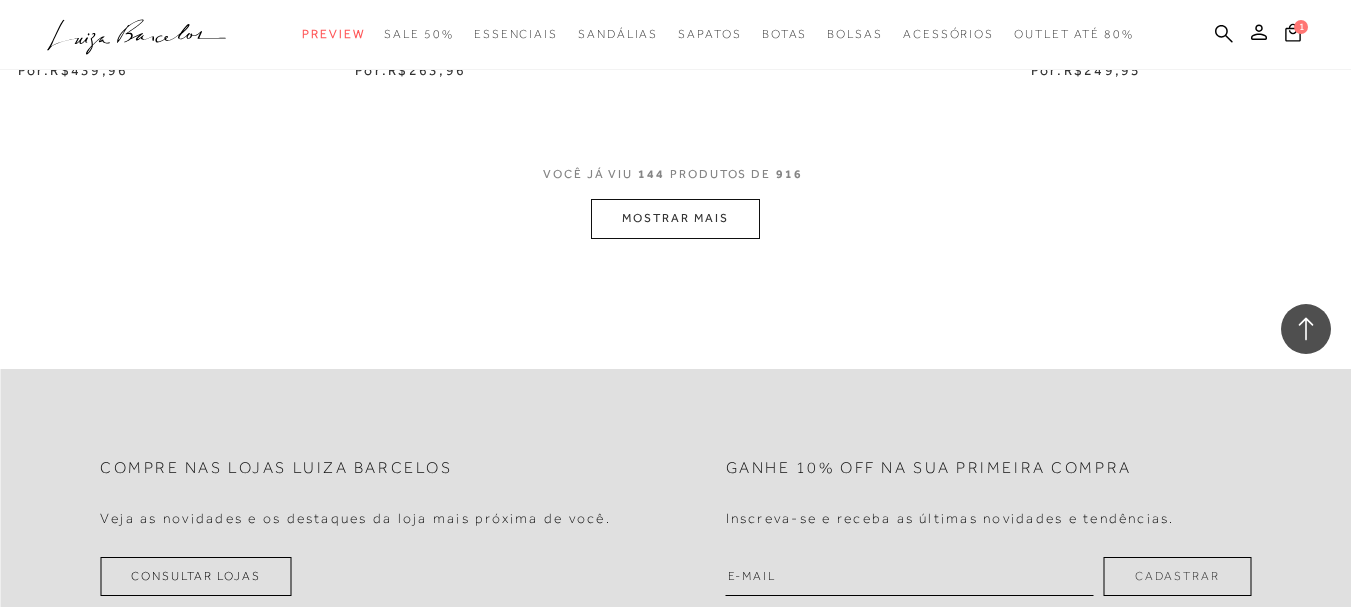 scroll, scrollTop: 7900, scrollLeft: 0, axis: vertical 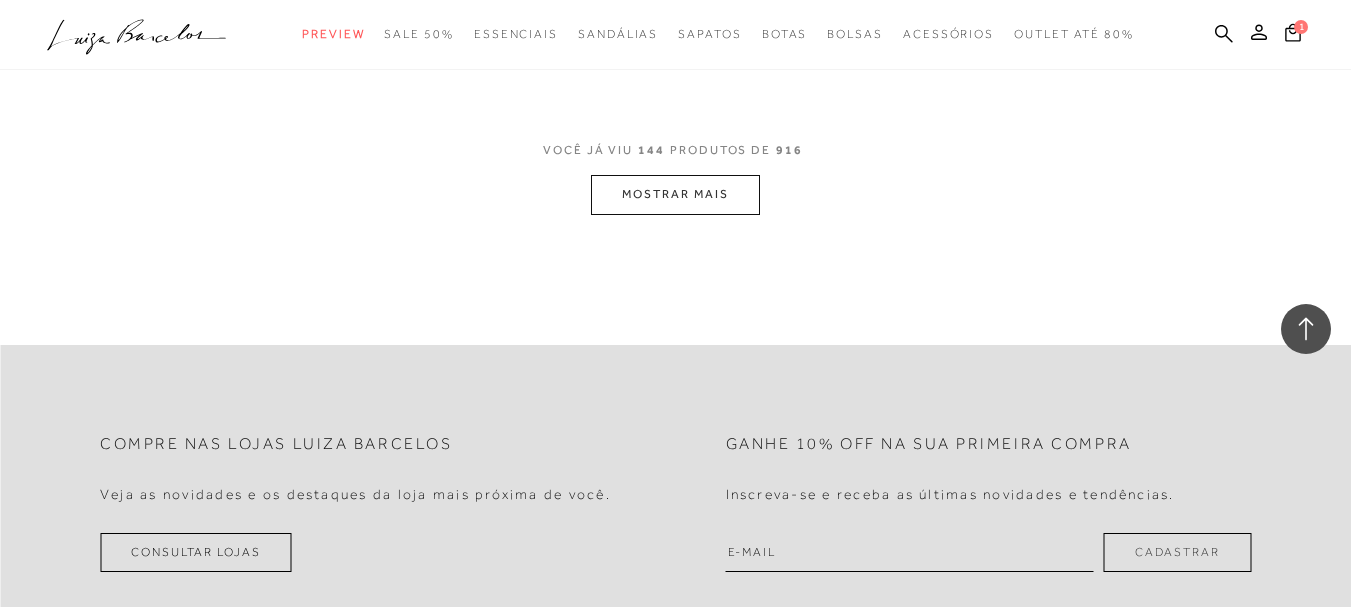 click on "MOSTRAR MAIS" at bounding box center (675, 194) 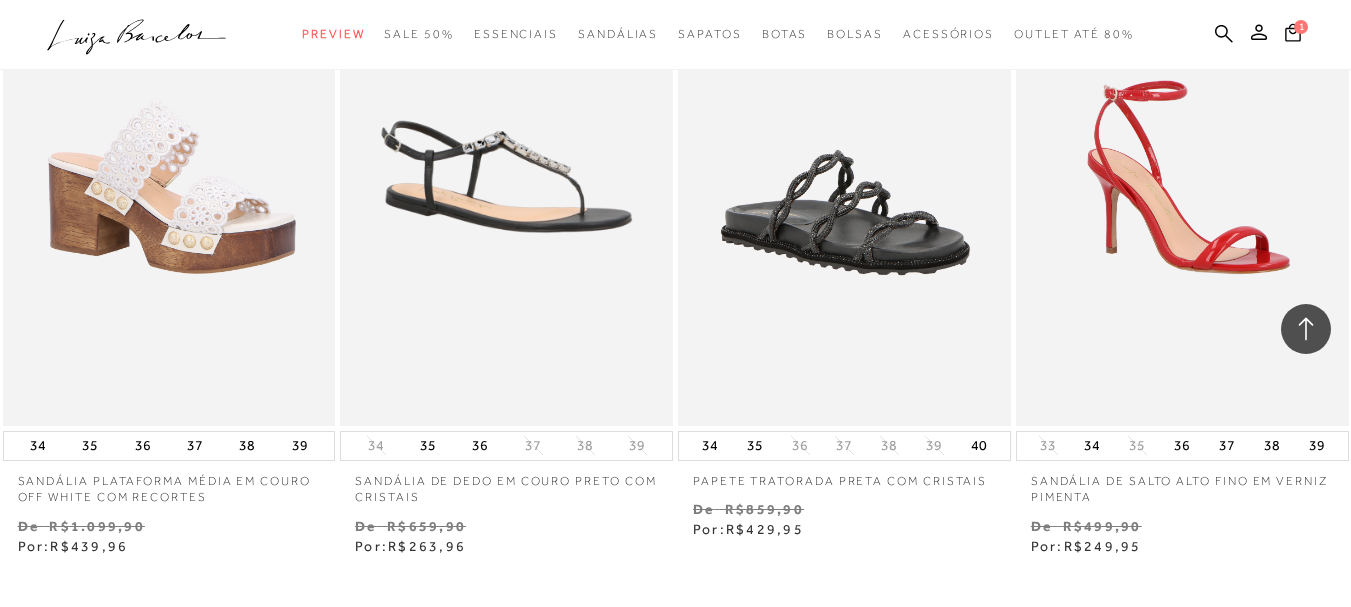scroll, scrollTop: 7300, scrollLeft: 0, axis: vertical 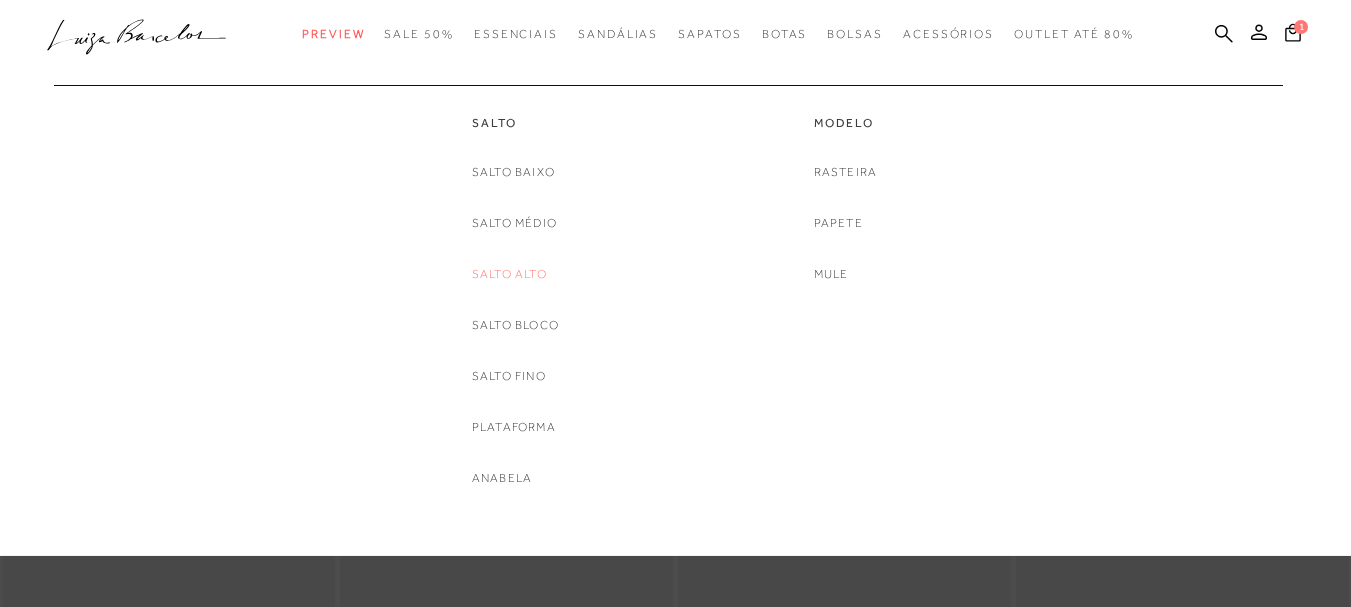 click on "Salto Alto" at bounding box center (509, 274) 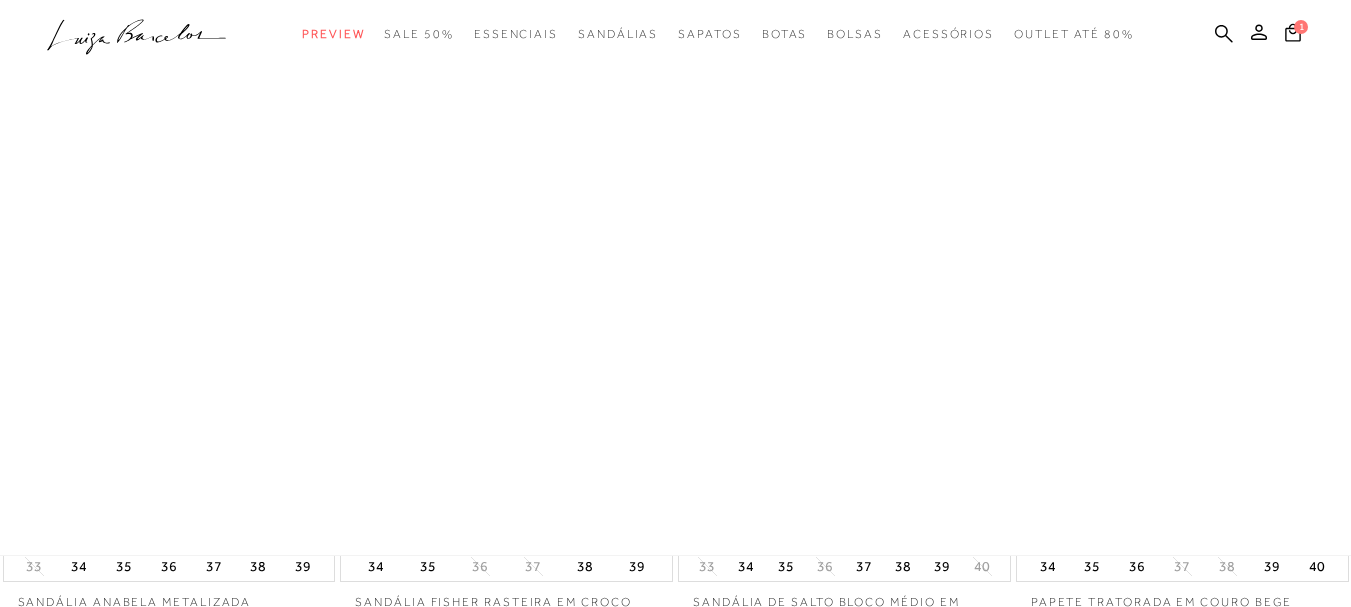 scroll, scrollTop: 0, scrollLeft: 0, axis: both 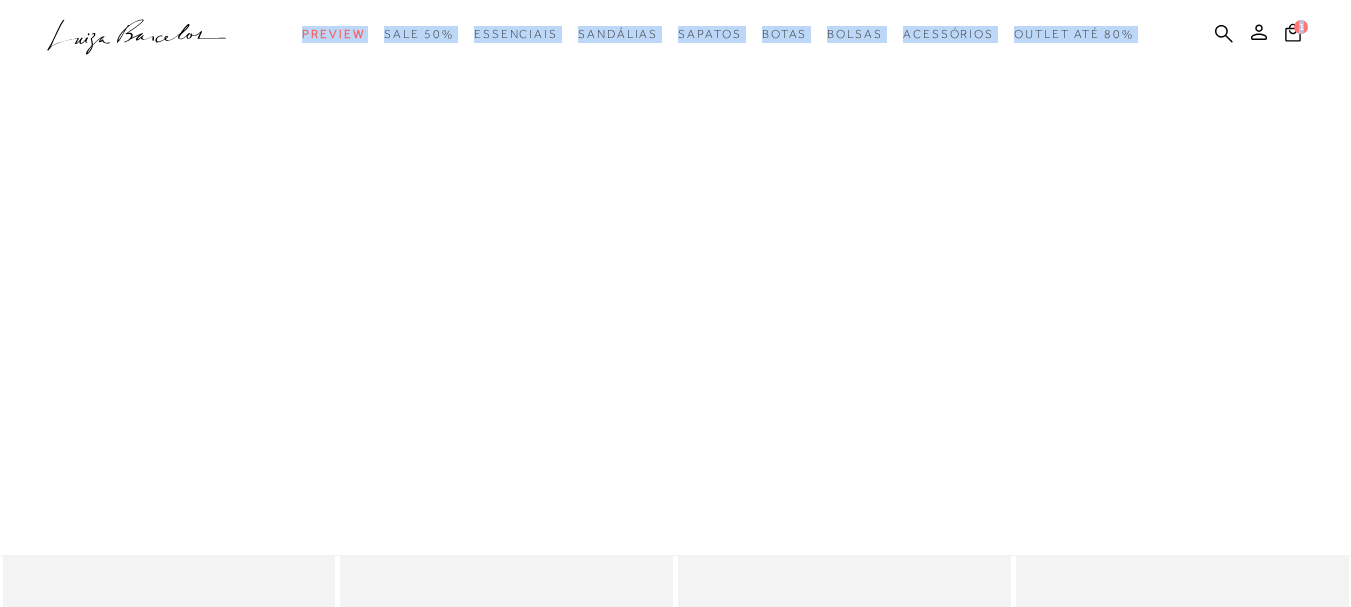 drag, startPoint x: 1350, startPoint y: 45, endPoint x: 1349, endPoint y: 81, distance: 36.013885 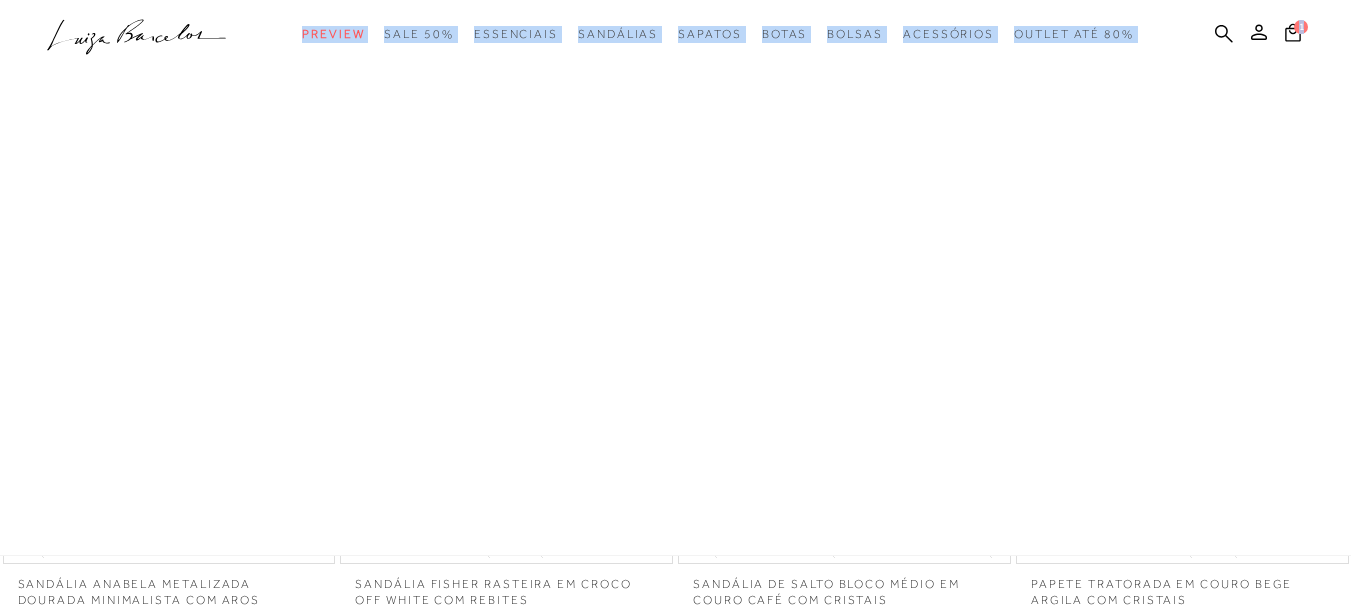 scroll, scrollTop: 0, scrollLeft: 0, axis: both 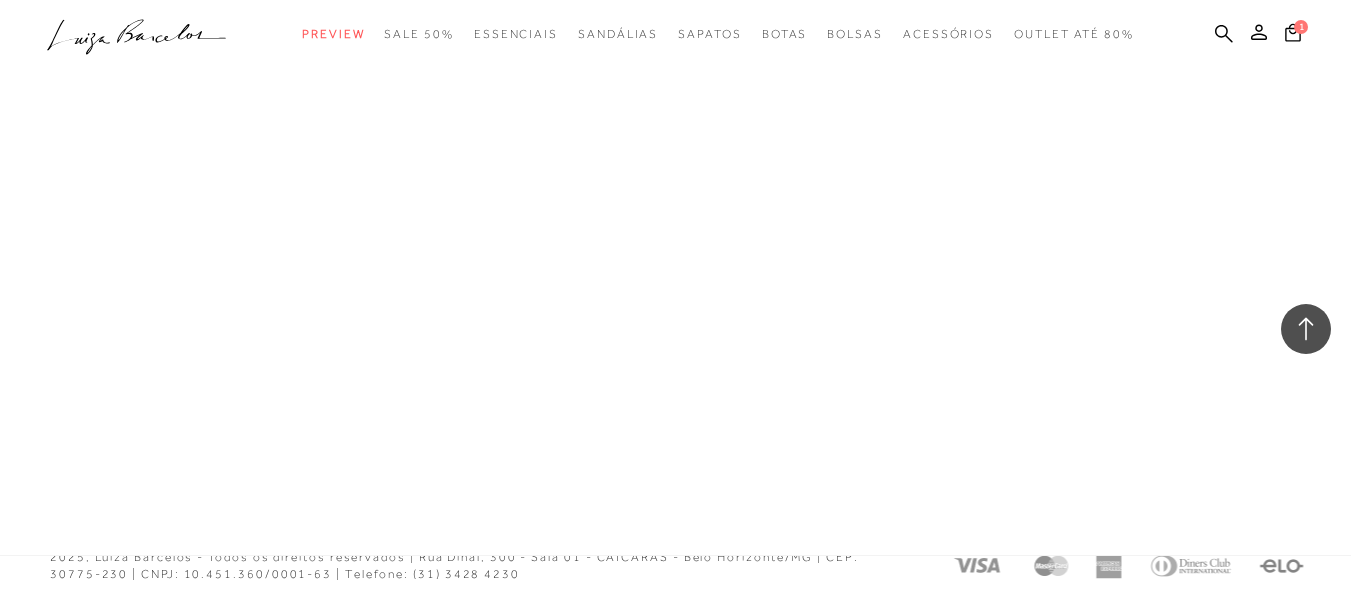 click 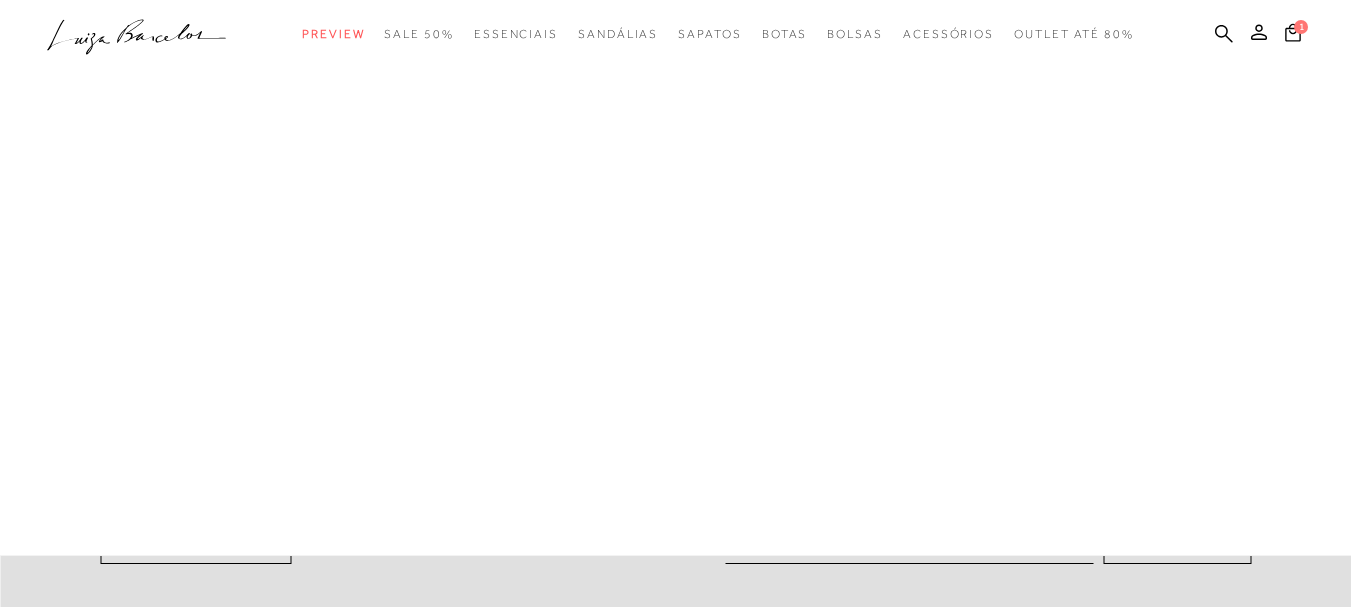 scroll, scrollTop: 0, scrollLeft: 0, axis: both 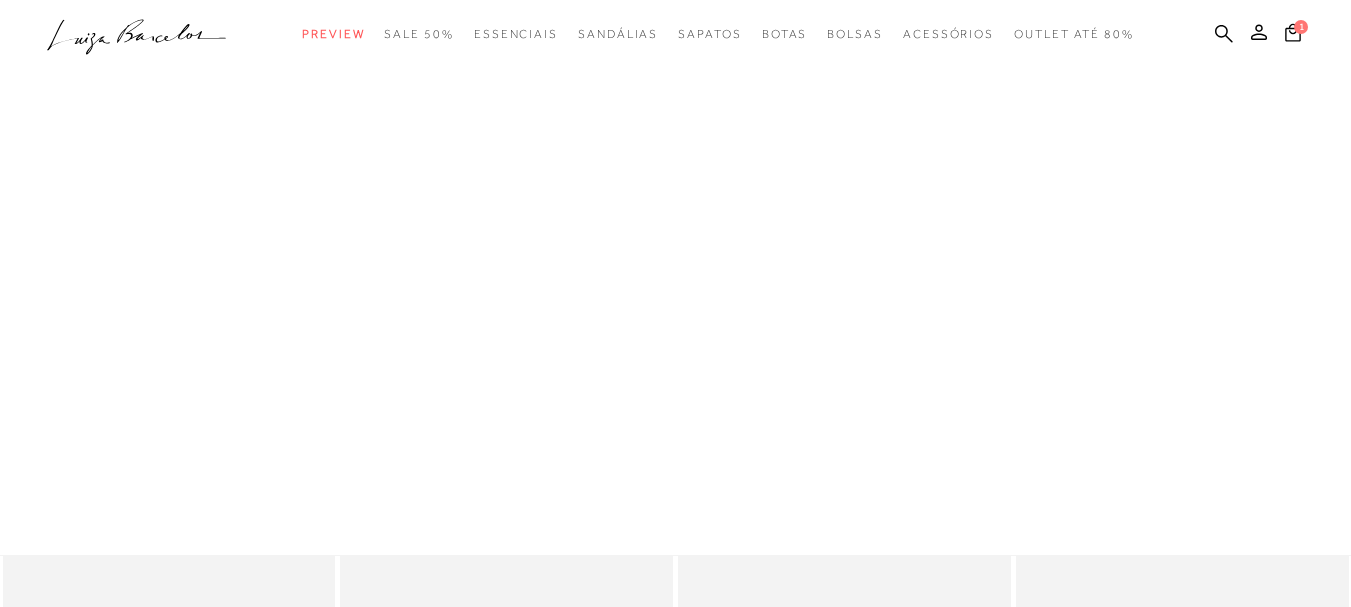 click on "categoryHeader
.a{fill-rule:evenodd;}
Preview
Sandálias Mules" at bounding box center [675, 27] 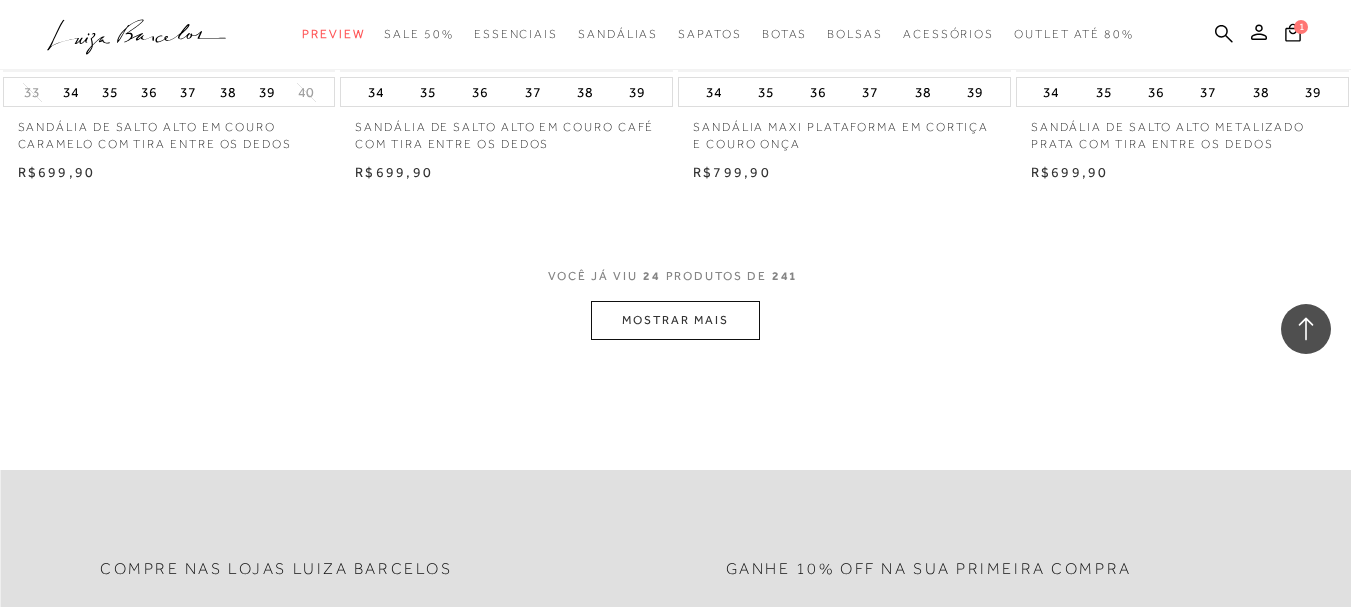 scroll, scrollTop: 3800, scrollLeft: 0, axis: vertical 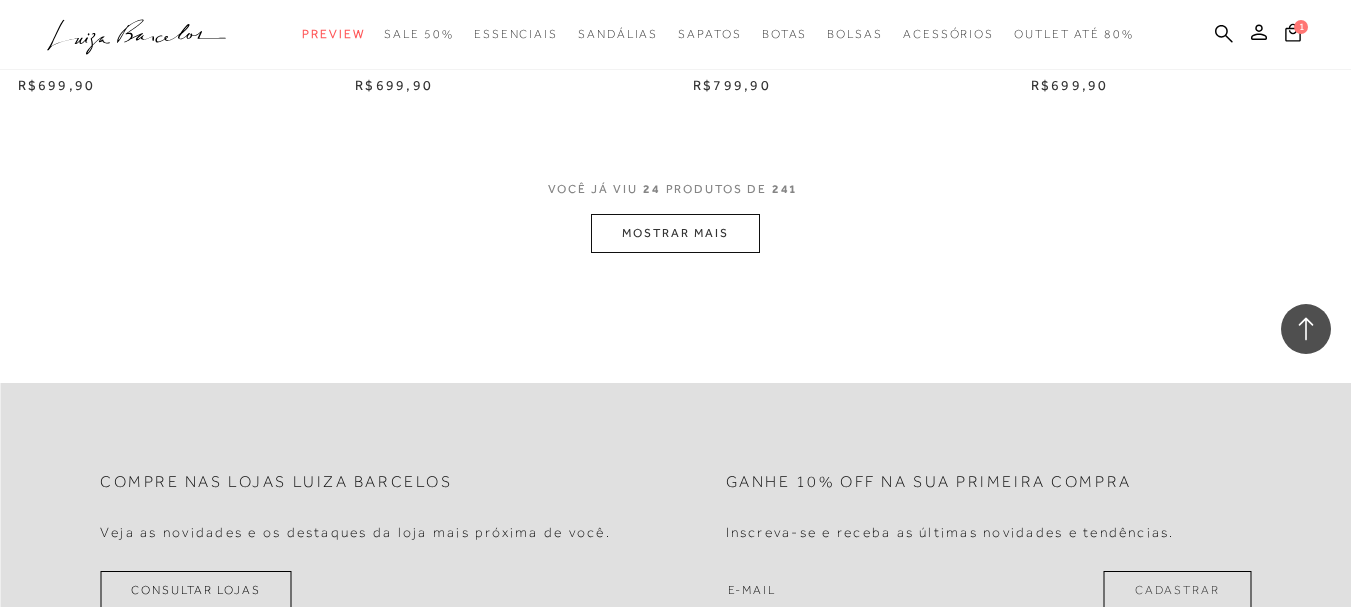click on "MOSTRAR MAIS" at bounding box center (675, 233) 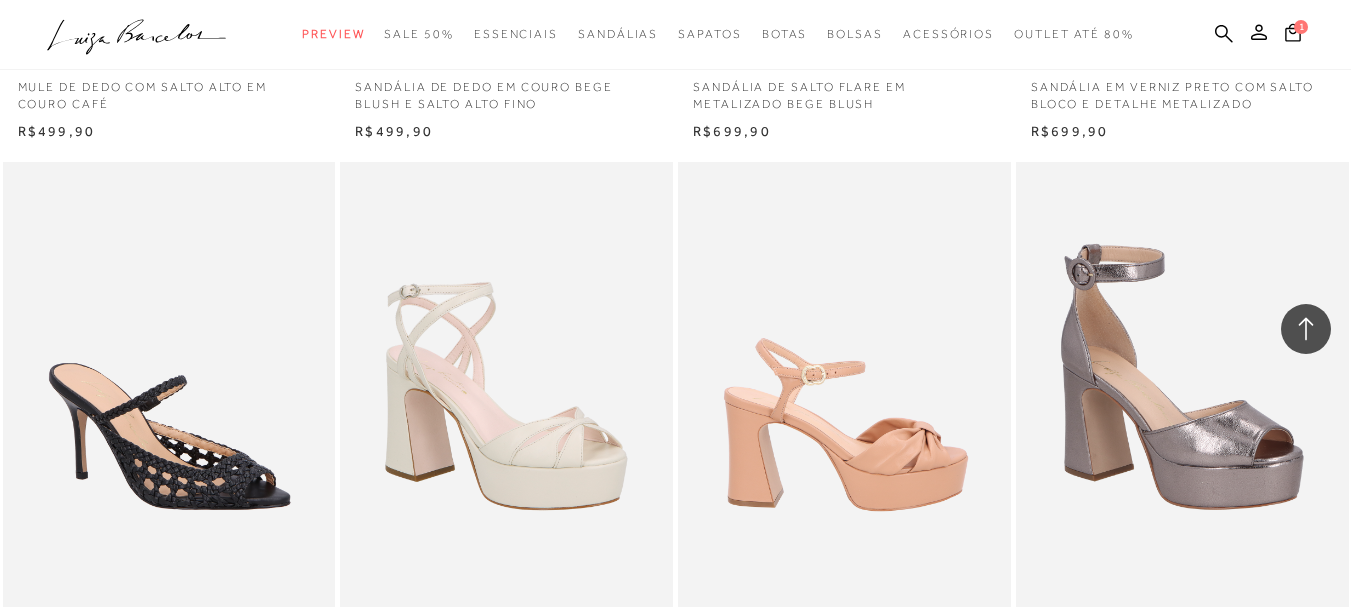 scroll, scrollTop: 7300, scrollLeft: 0, axis: vertical 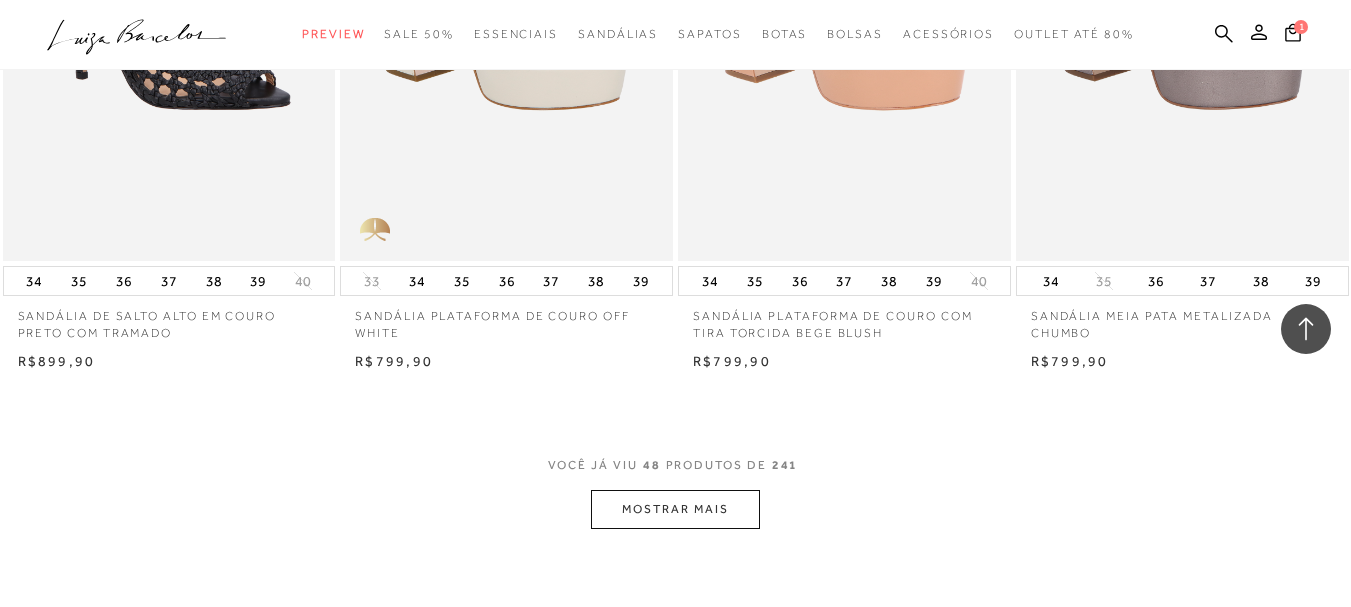 click on "MOSTRAR MAIS" at bounding box center [675, 509] 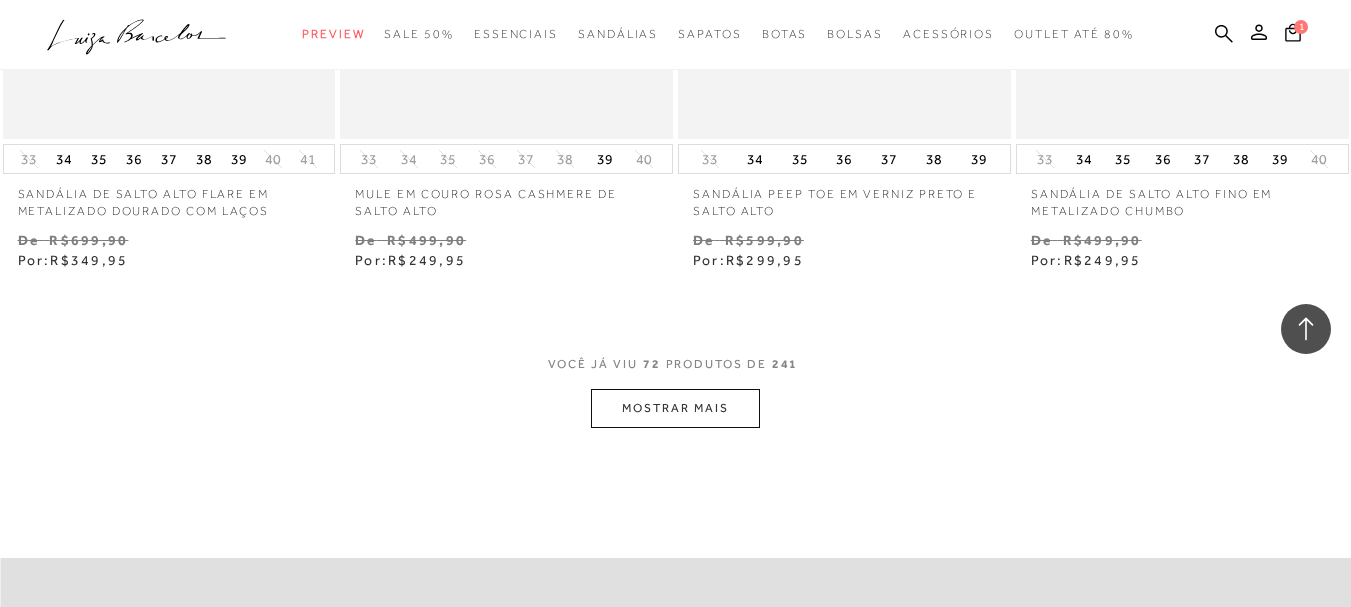 scroll, scrollTop: 11200, scrollLeft: 0, axis: vertical 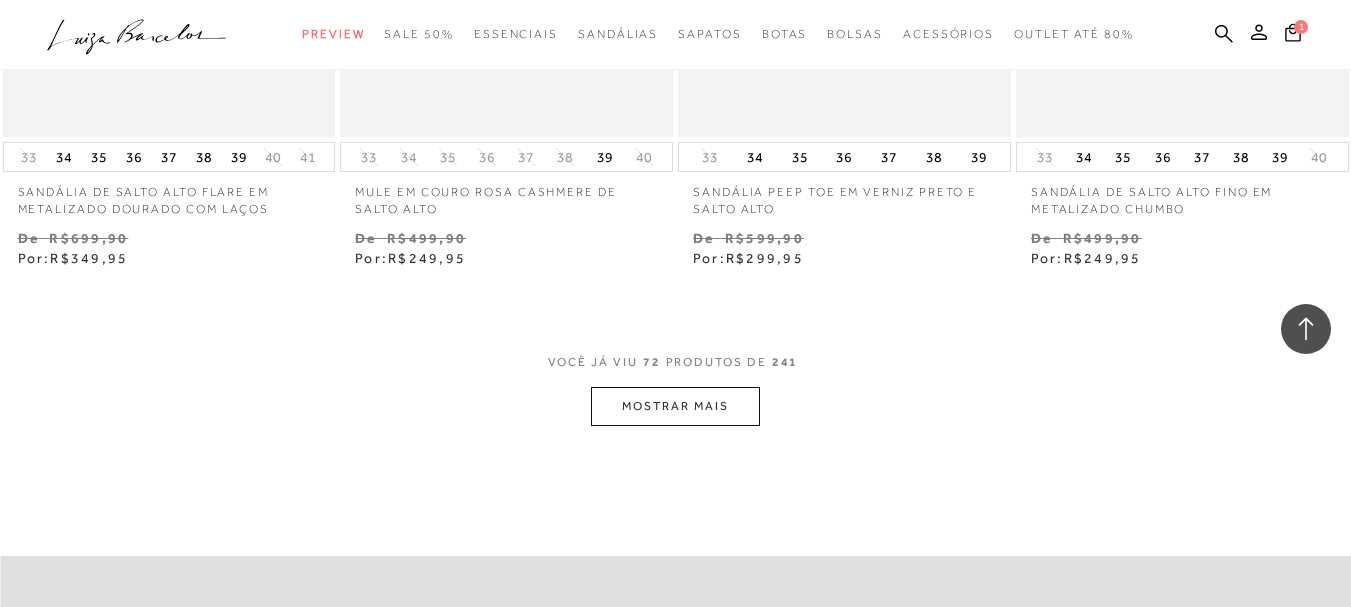 click on "MOSTRAR MAIS" at bounding box center (675, 406) 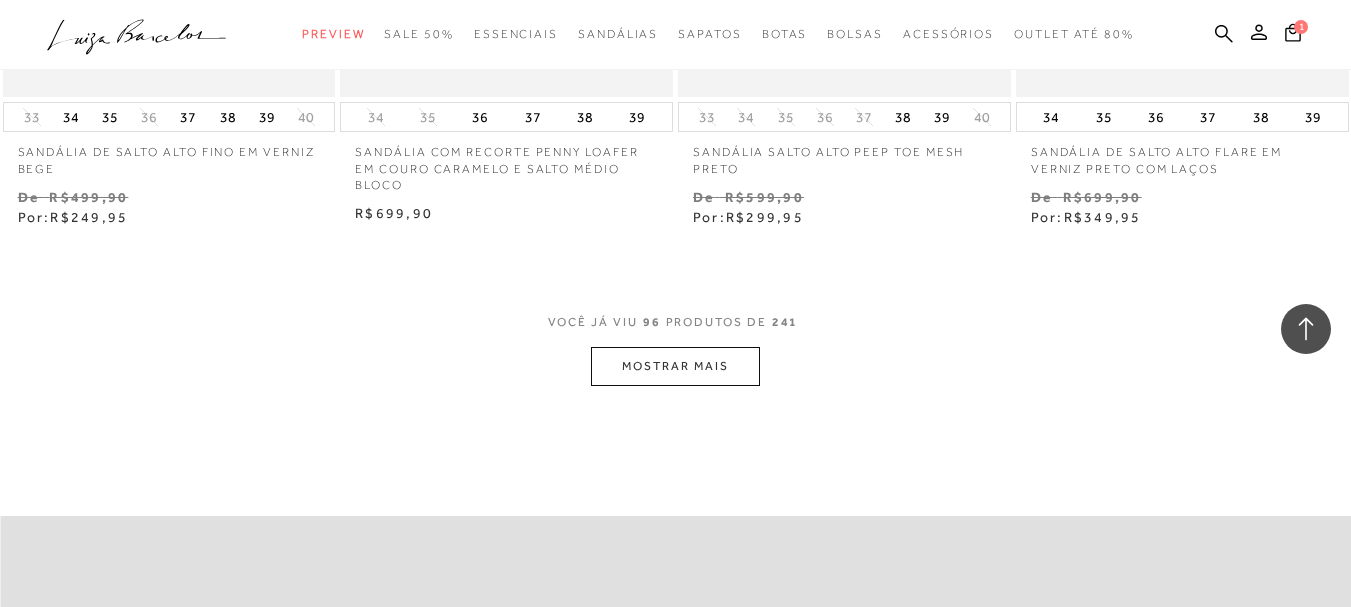 scroll, scrollTop: 15200, scrollLeft: 0, axis: vertical 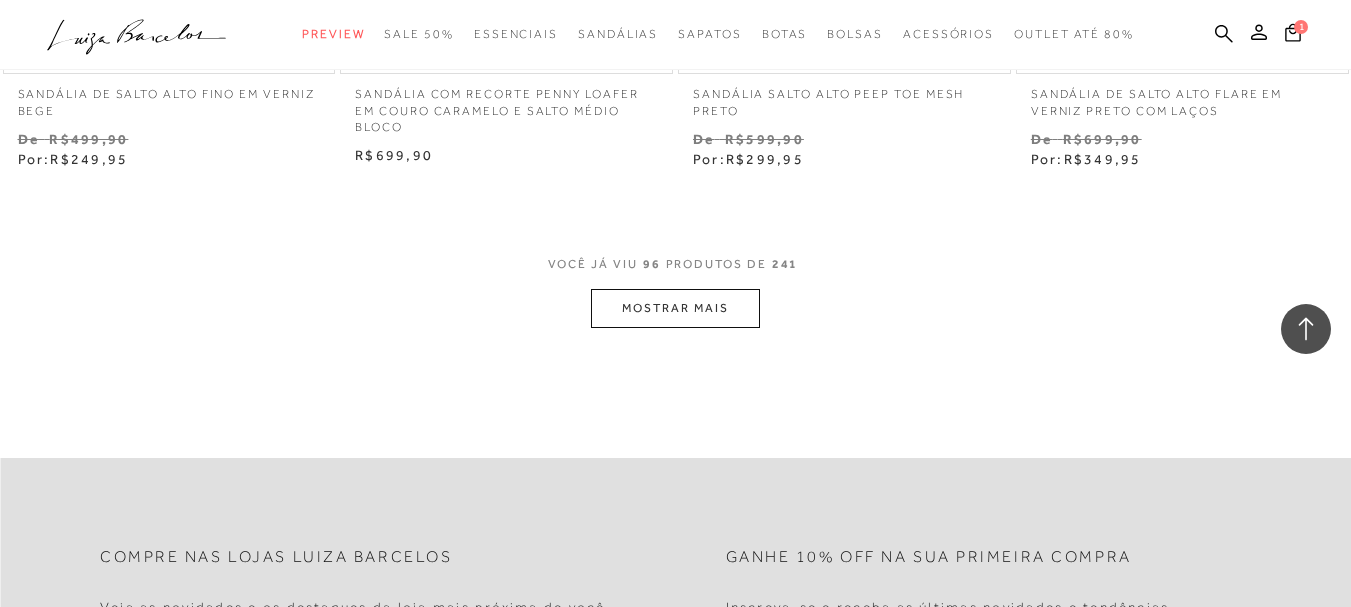 click on "MOSTRAR MAIS" at bounding box center [675, 308] 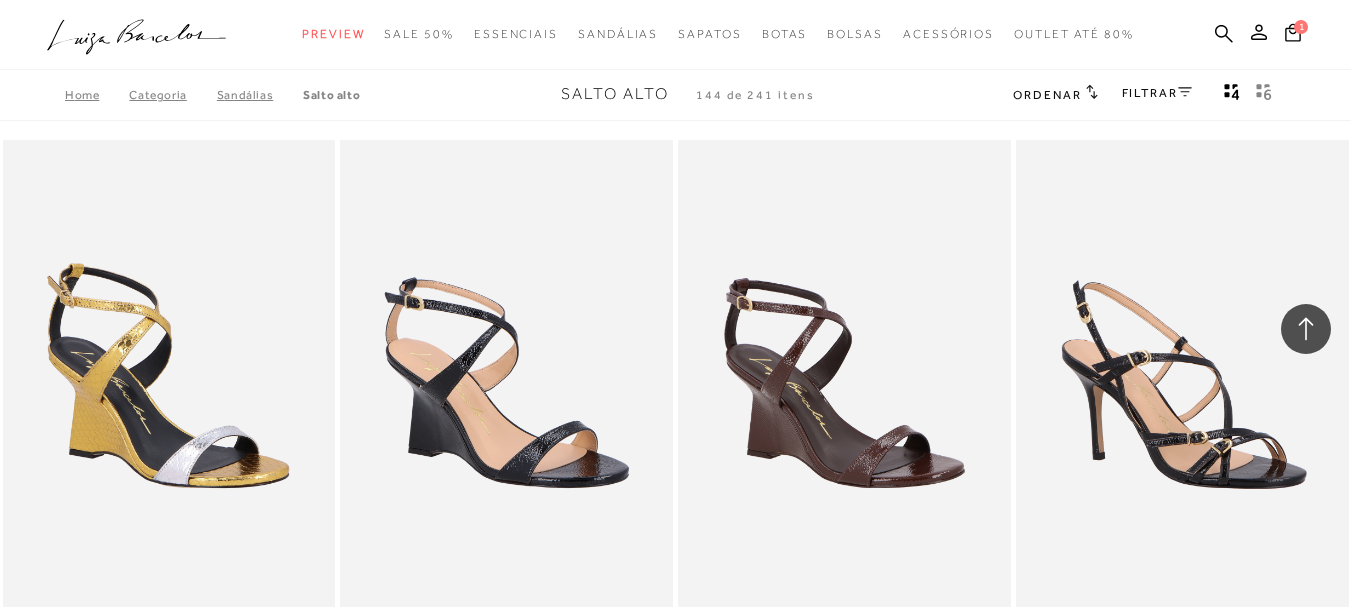 click on "MOSTRAR MAIS" at bounding box center (675, 23341) 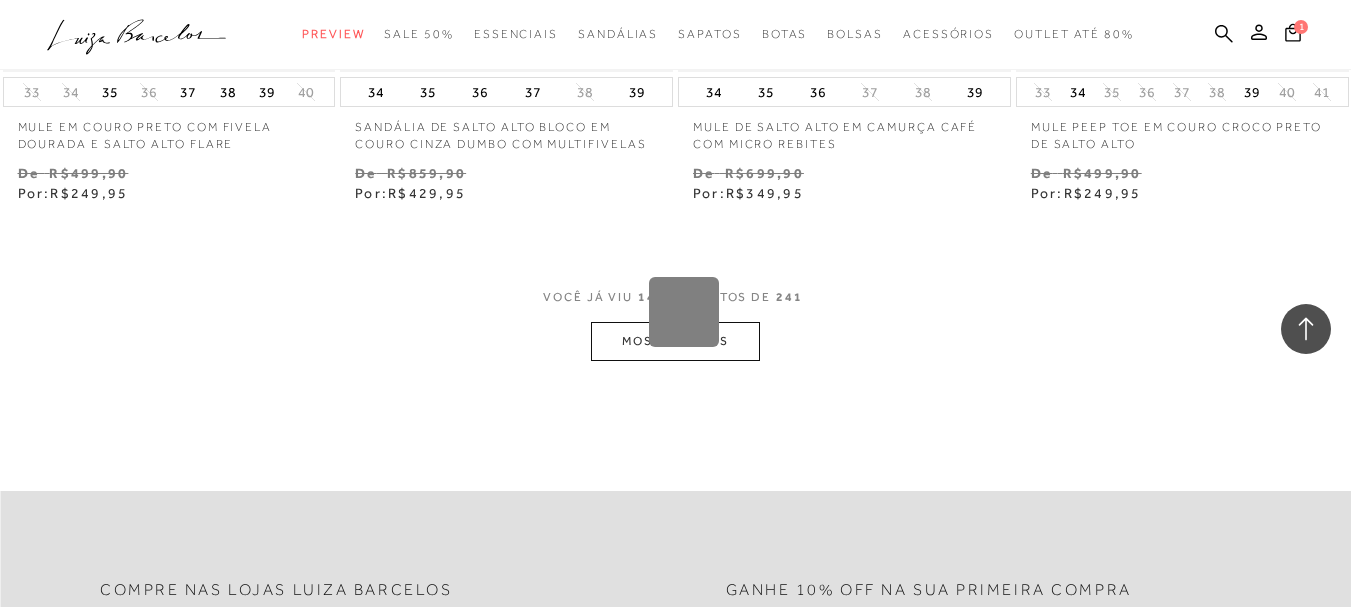 scroll, scrollTop: 23000, scrollLeft: 0, axis: vertical 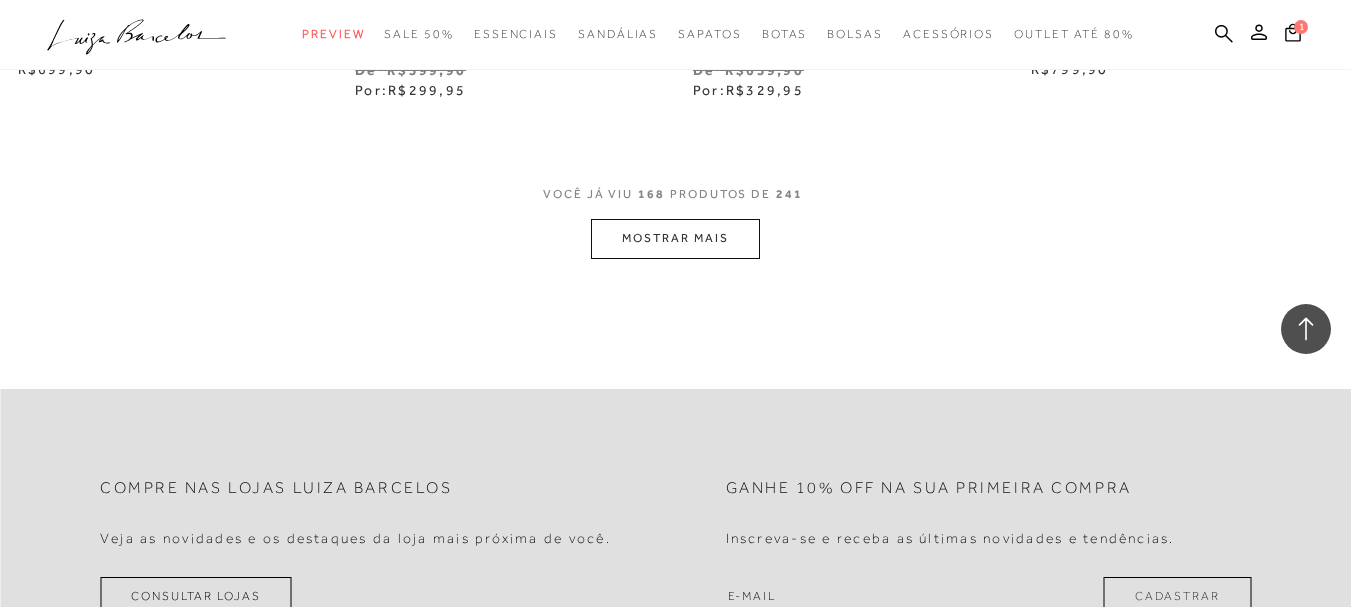 click on "MOSTRAR MAIS" at bounding box center [675, 238] 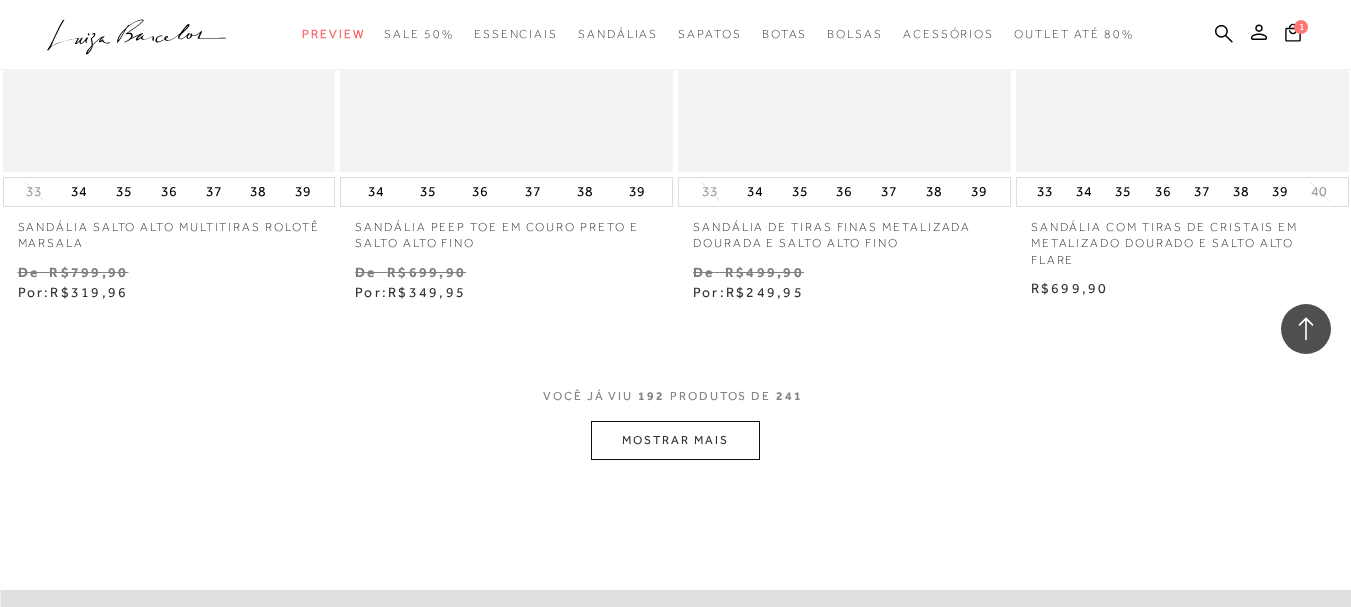 scroll, scrollTop: 30800, scrollLeft: 0, axis: vertical 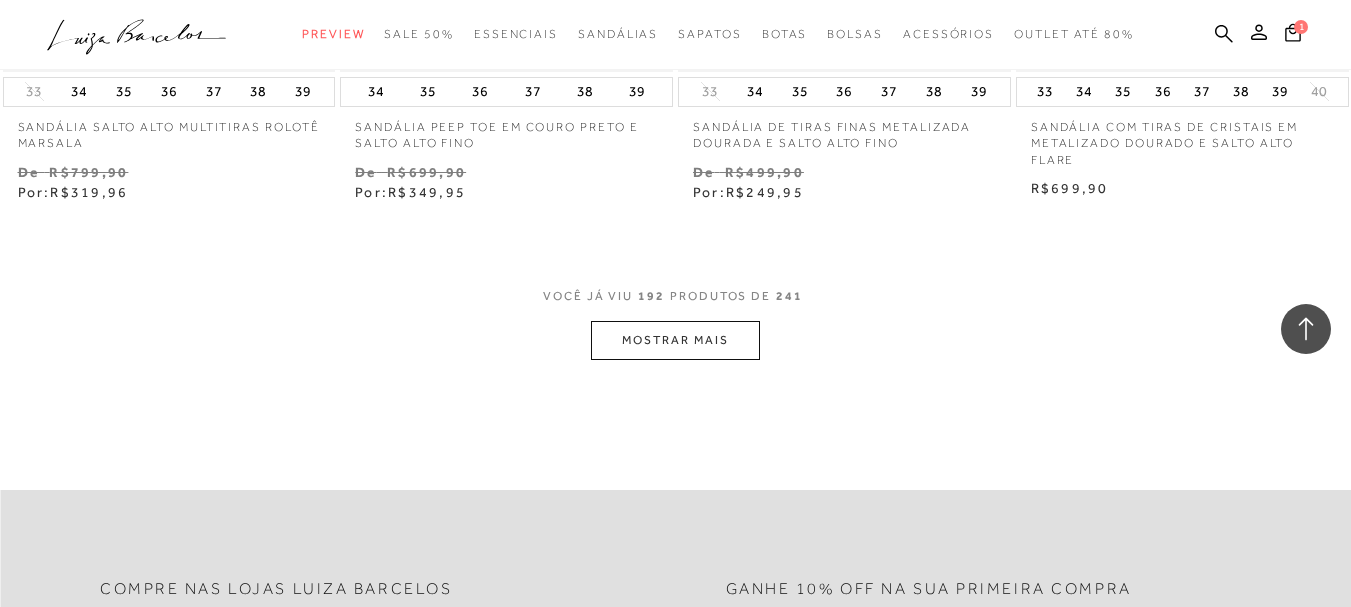 click on "MOSTRAR MAIS" at bounding box center [675, 340] 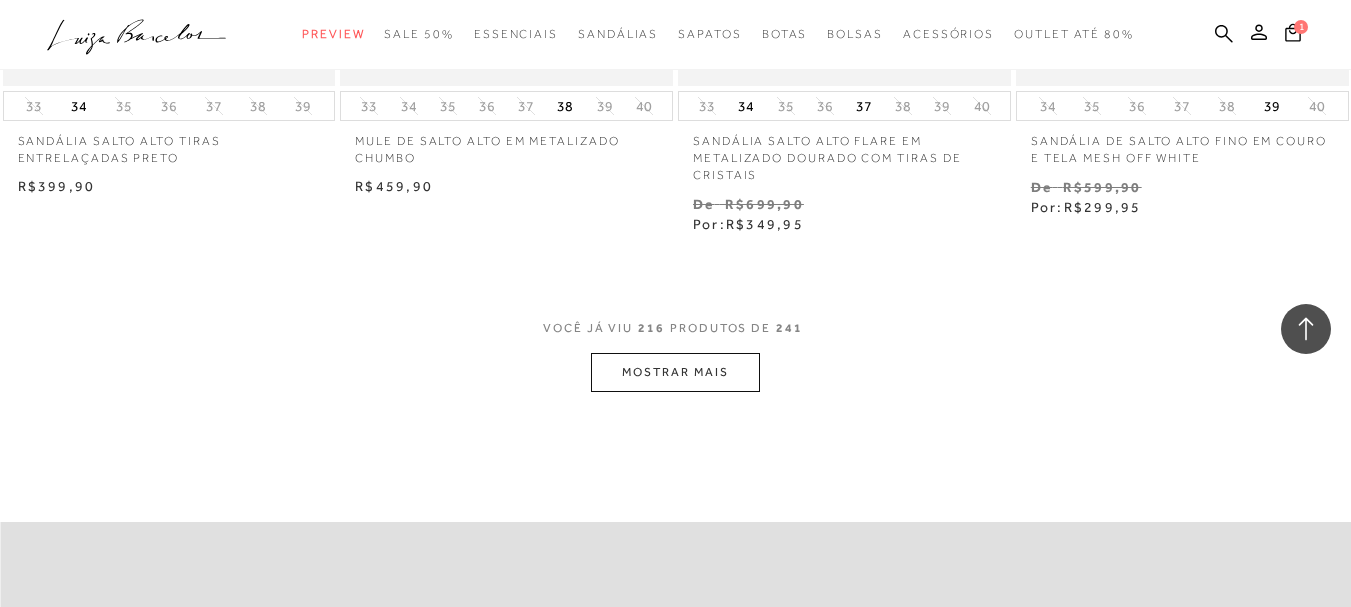 scroll, scrollTop: 34900, scrollLeft: 0, axis: vertical 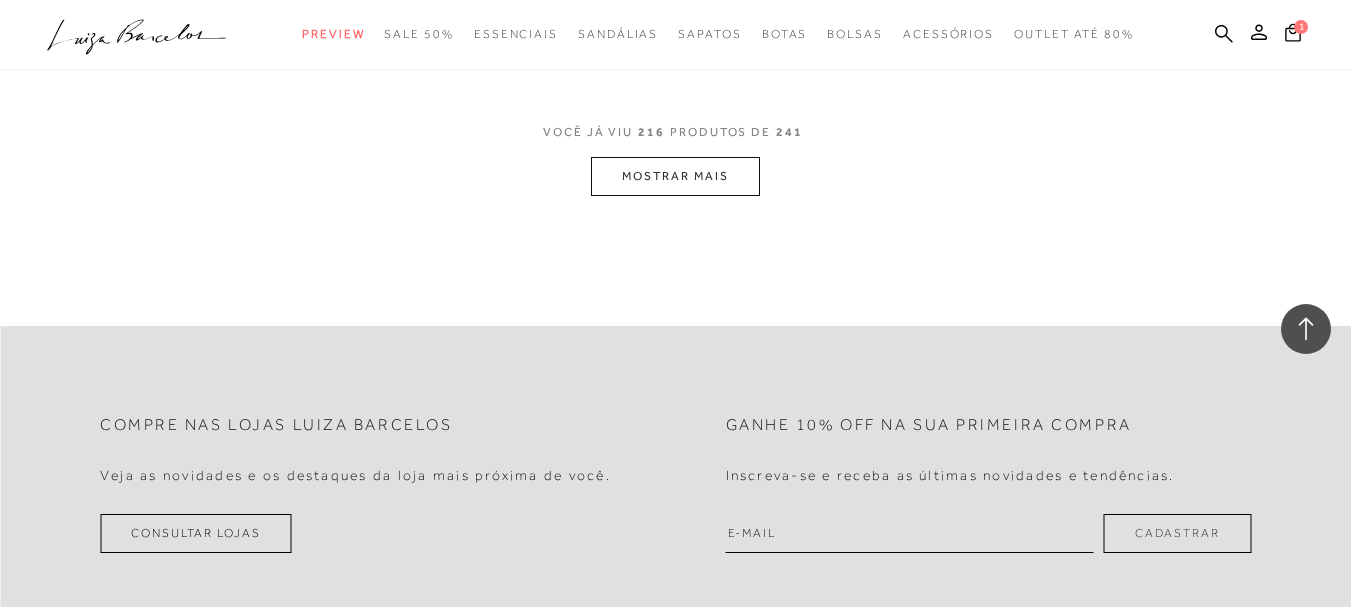 click on "MOSTRAR MAIS" at bounding box center (675, 176) 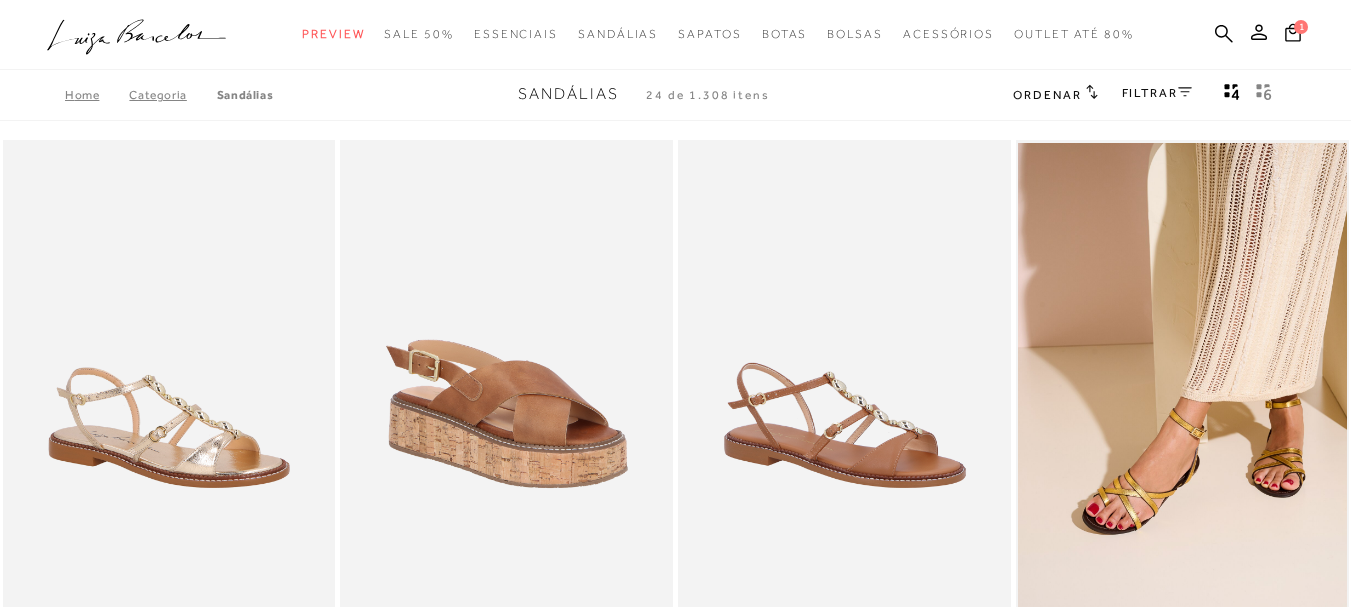 scroll, scrollTop: 0, scrollLeft: 0, axis: both 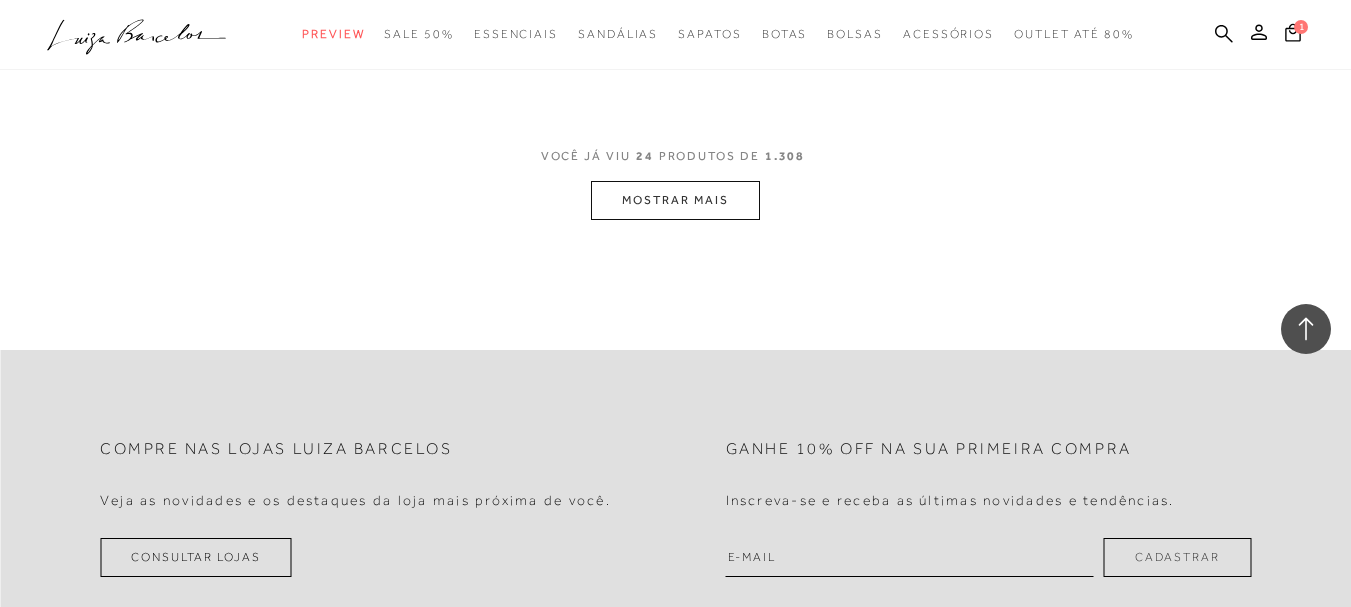 click on "MOSTRAR MAIS" at bounding box center [675, 200] 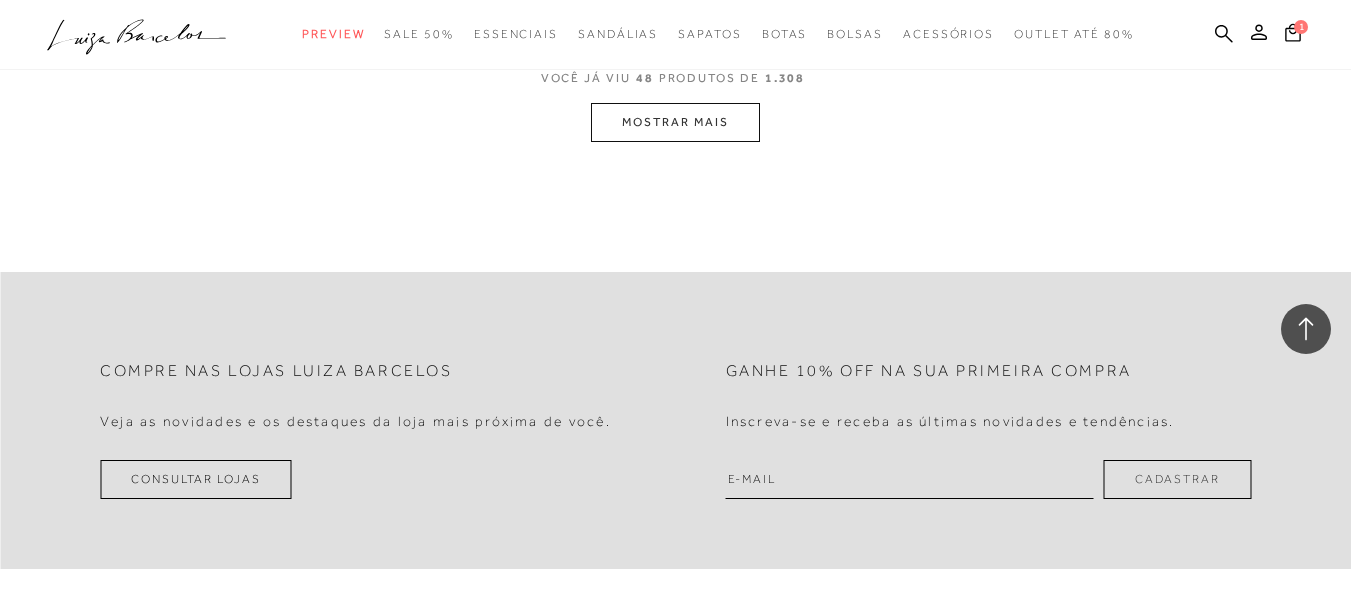 scroll, scrollTop: 7800, scrollLeft: 0, axis: vertical 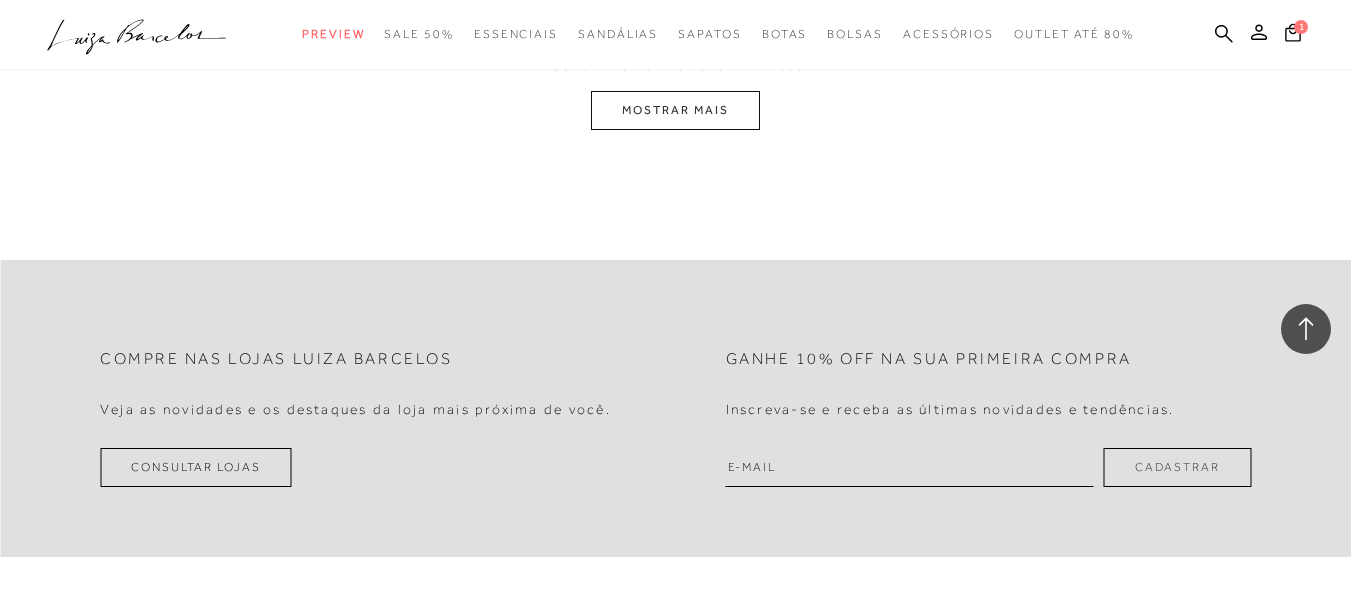 click on "Home
Categoria
Sandálias
Sandálias
48 de 1.308 itens
Ordenar
Ordenar por
Padrão" at bounding box center (675, -3761) 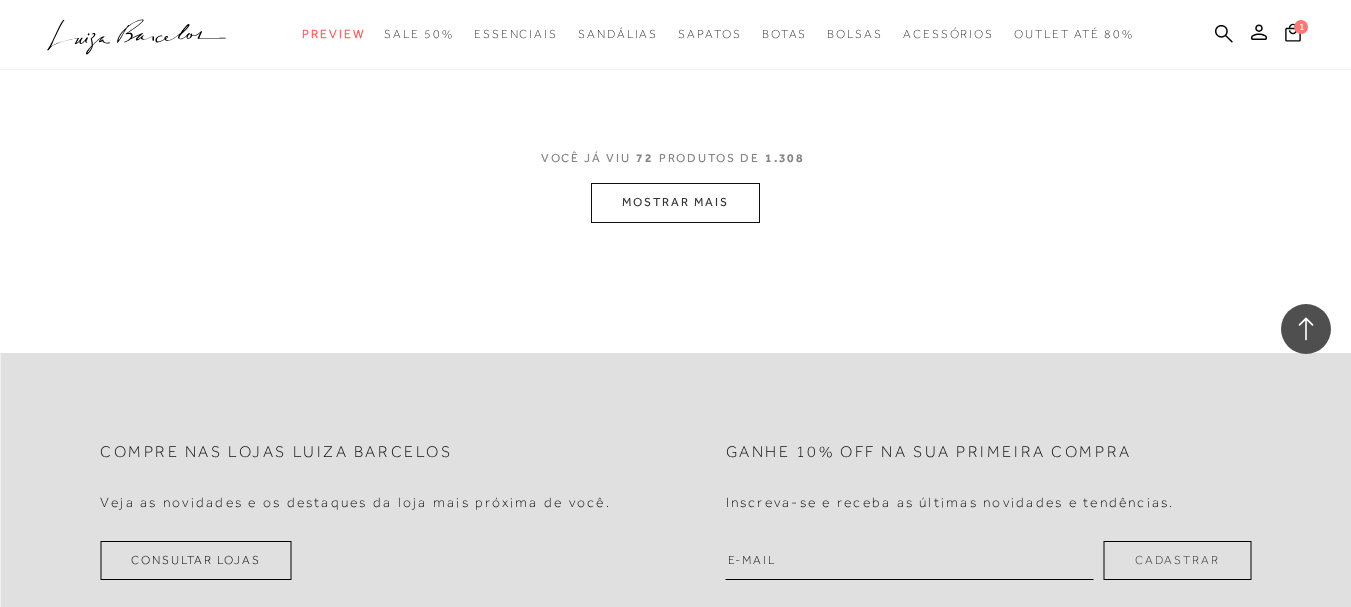 scroll, scrollTop: 11198, scrollLeft: 0, axis: vertical 